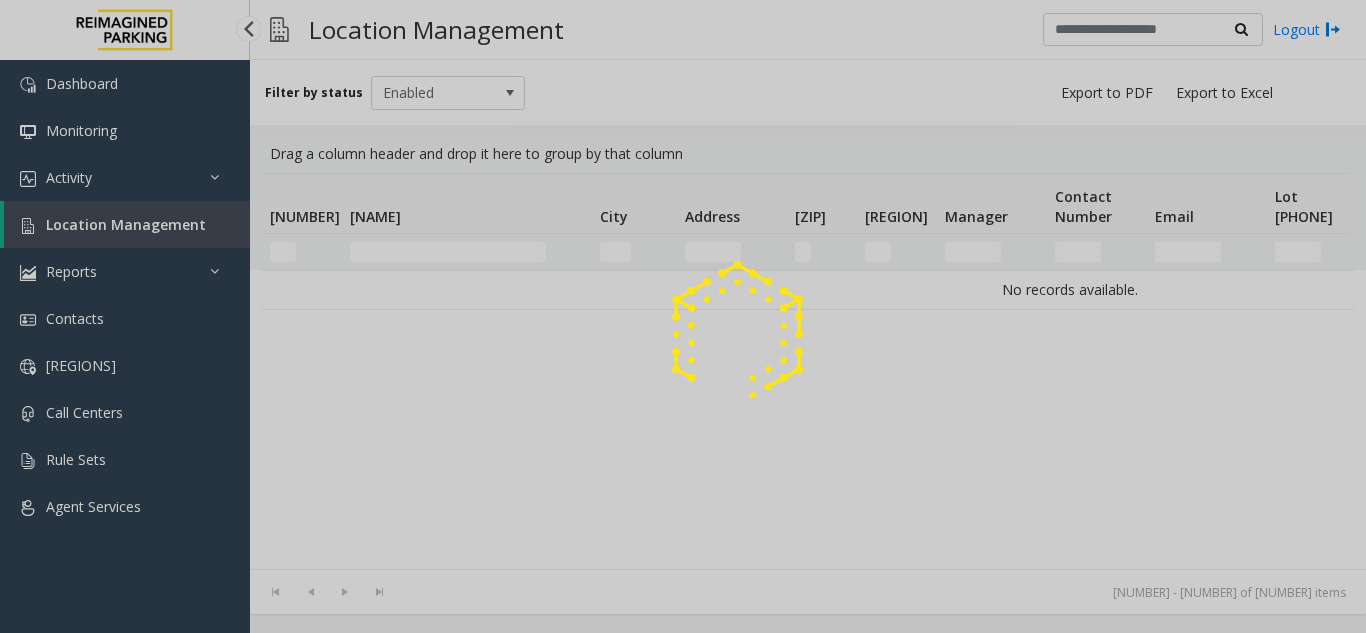 scroll, scrollTop: 0, scrollLeft: 0, axis: both 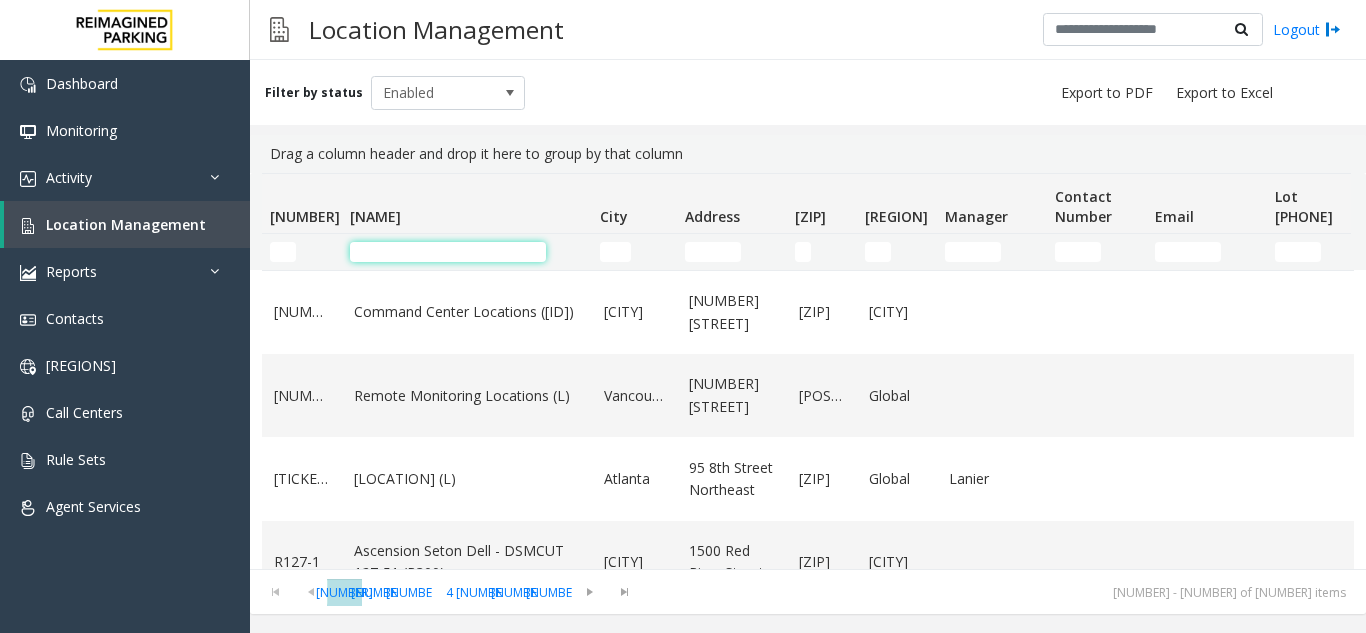 click 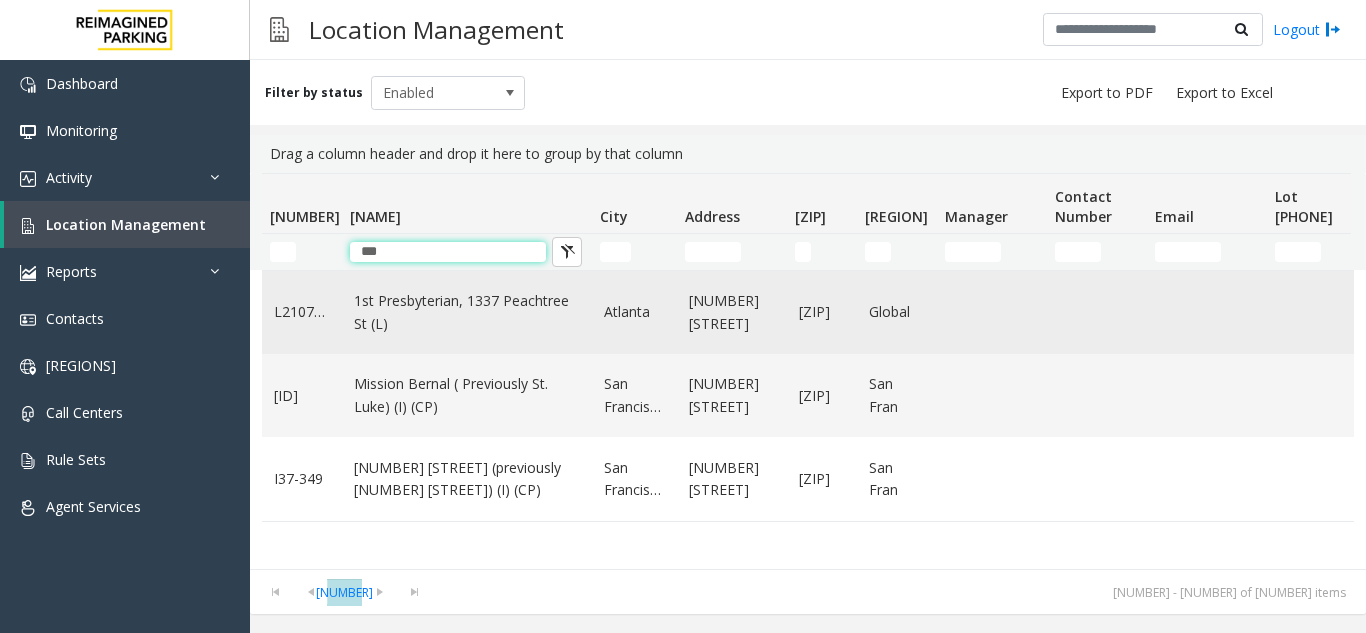 type on "***" 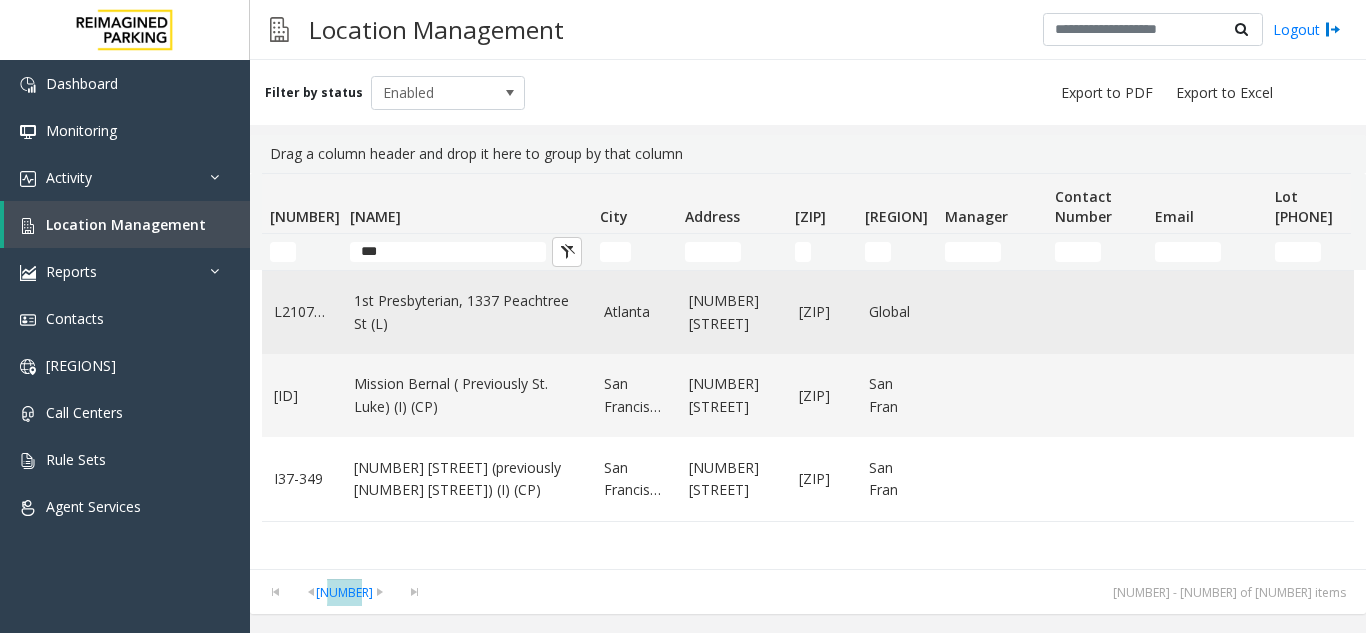 click on "1st Presbyterian, 1337 Peachtree St (L)" 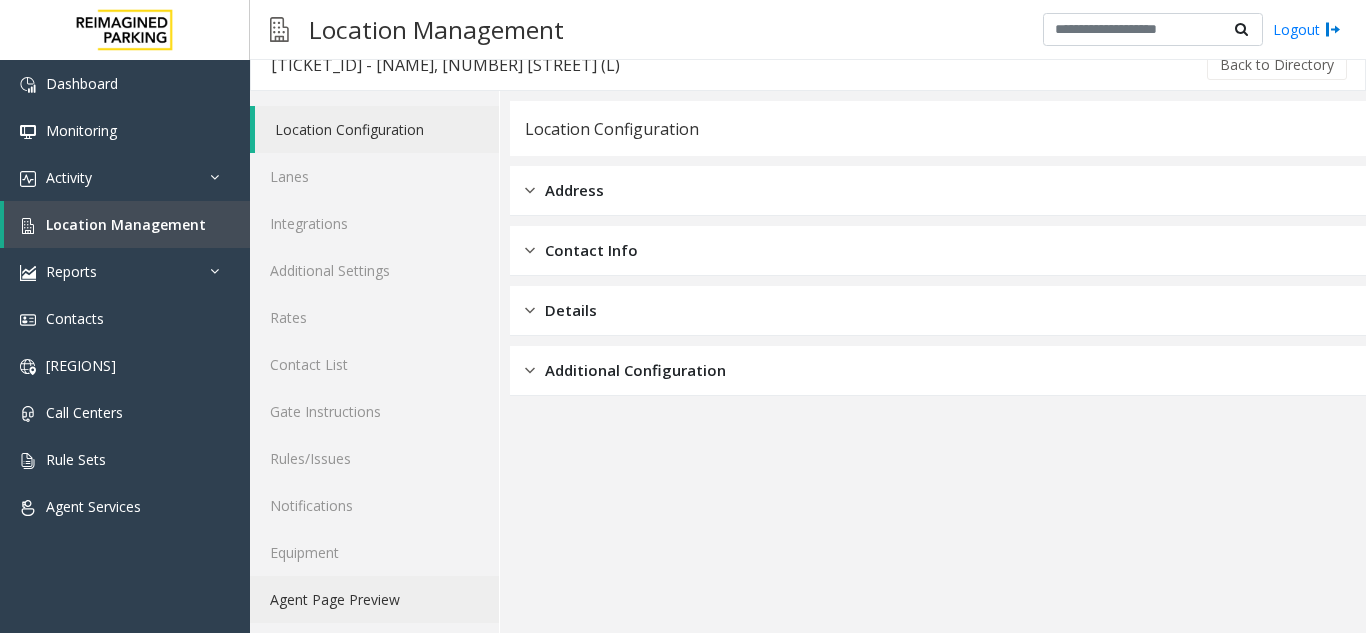 scroll, scrollTop: 26, scrollLeft: 0, axis: vertical 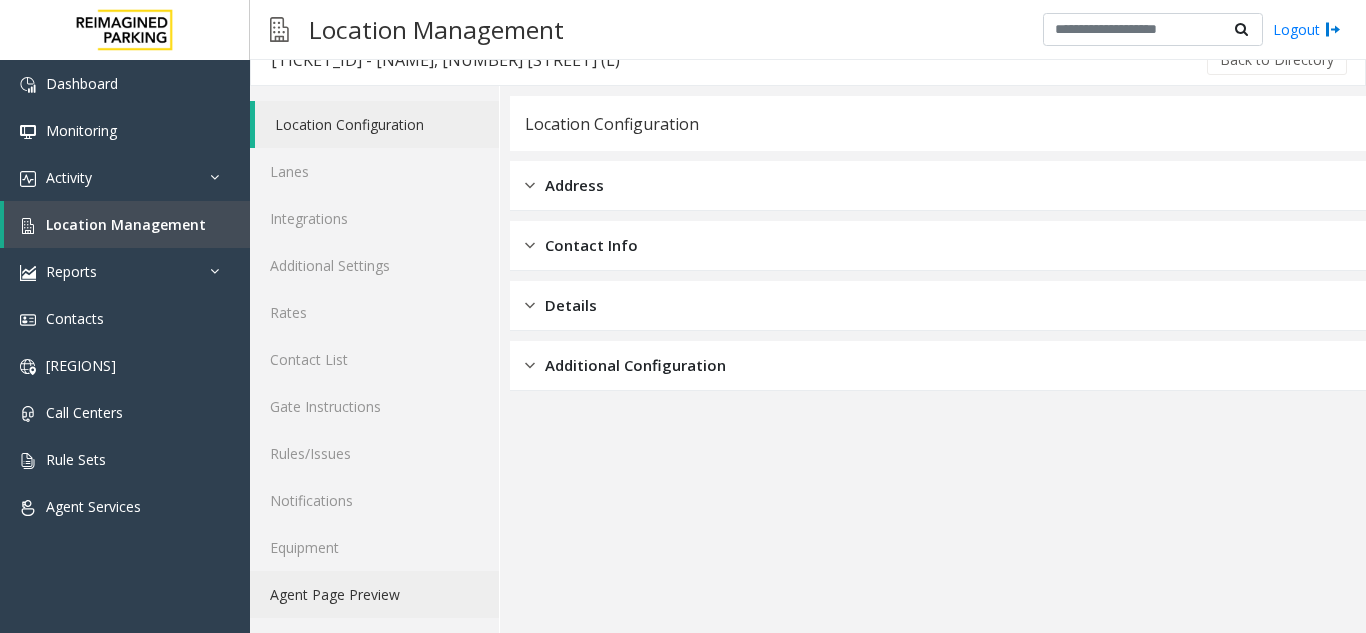 click on "Agent Page Preview" 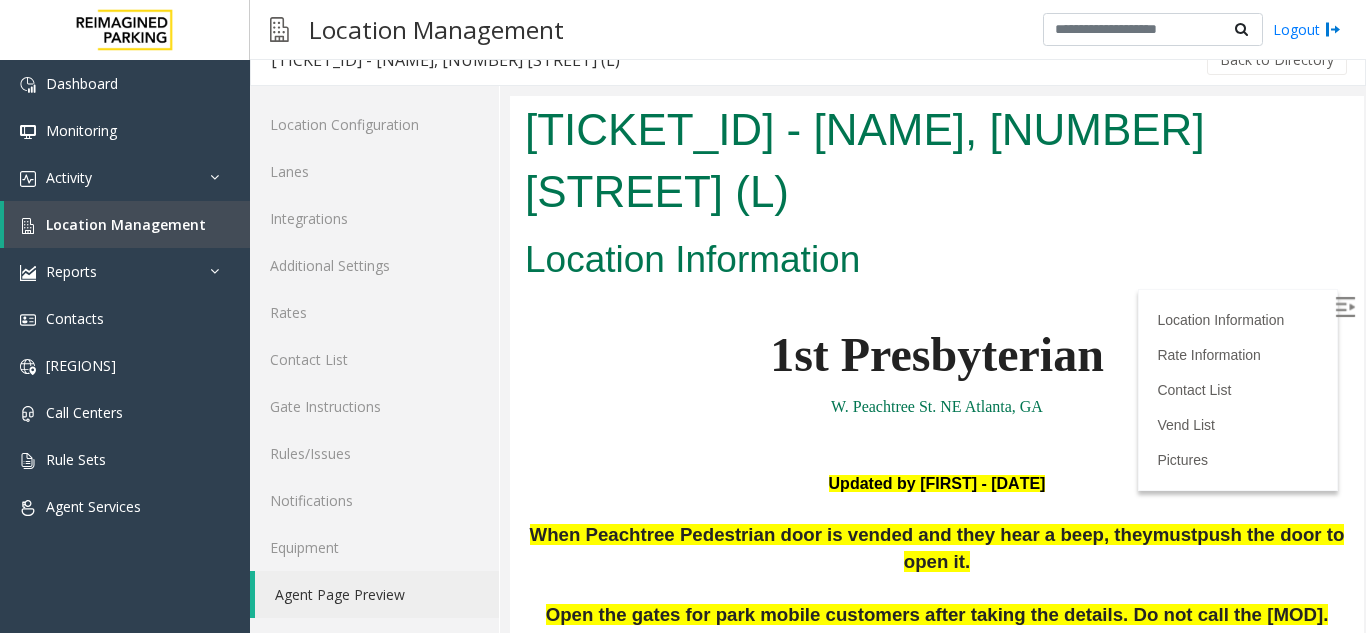 scroll, scrollTop: 400, scrollLeft: 0, axis: vertical 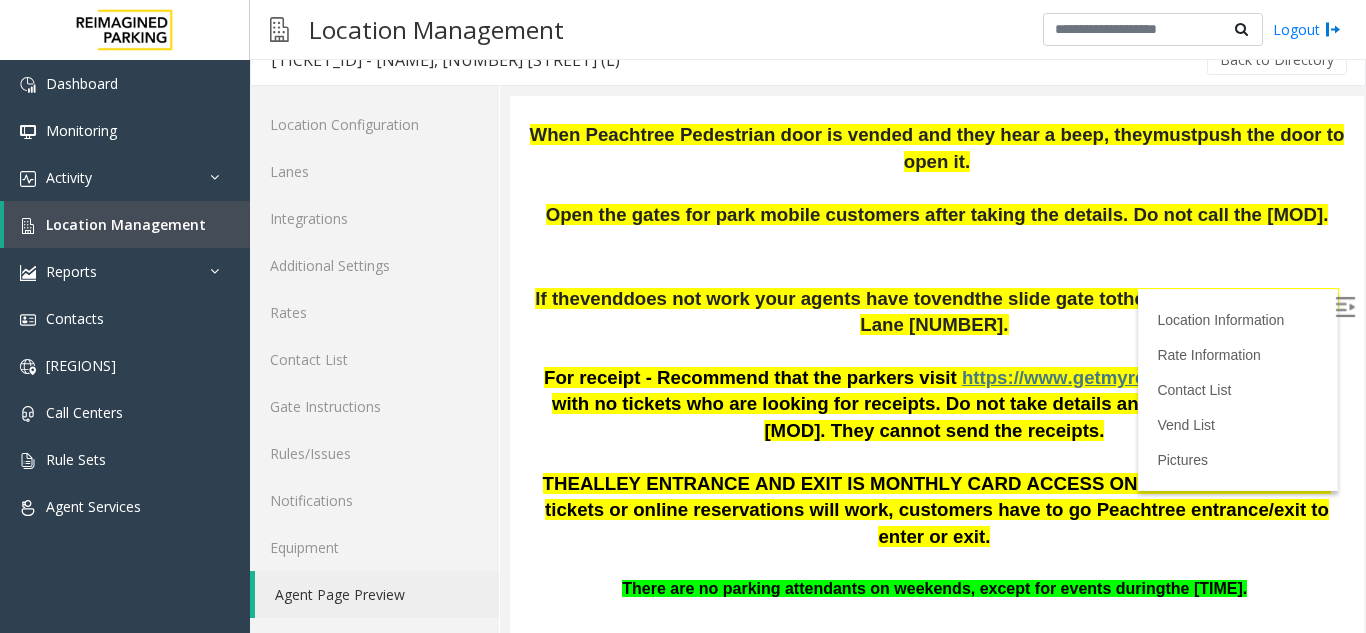 click at bounding box center (1345, 307) 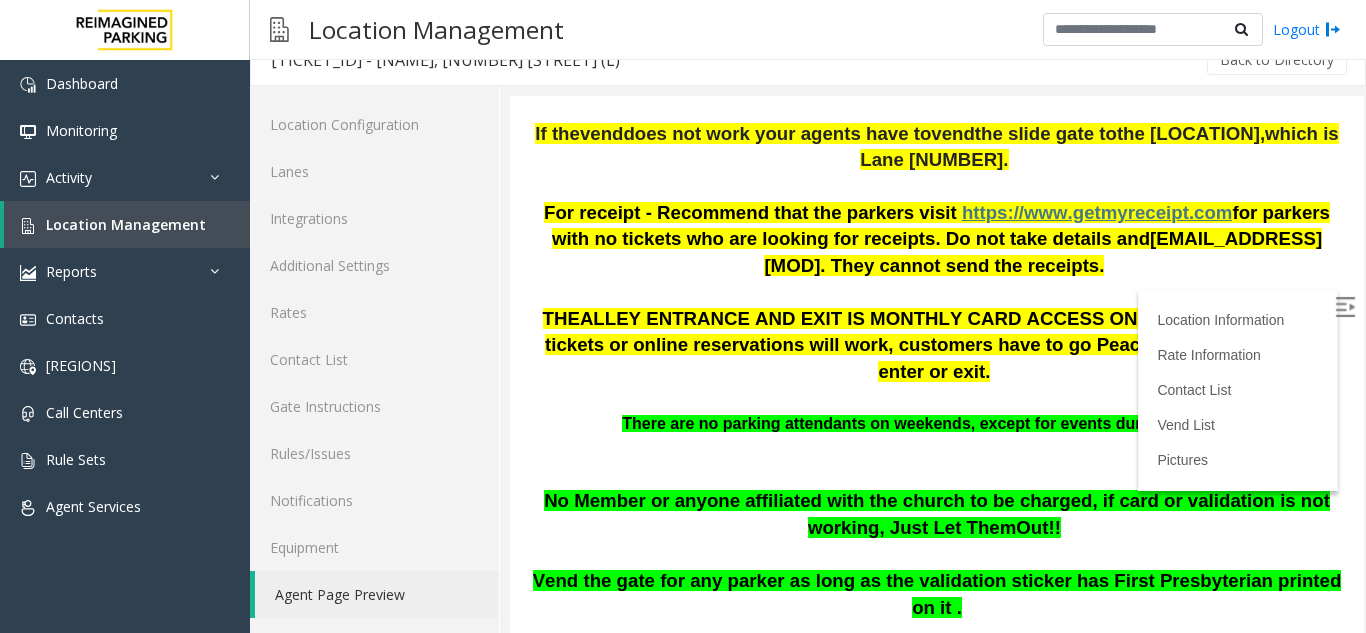 scroll, scrollTop: 600, scrollLeft: 0, axis: vertical 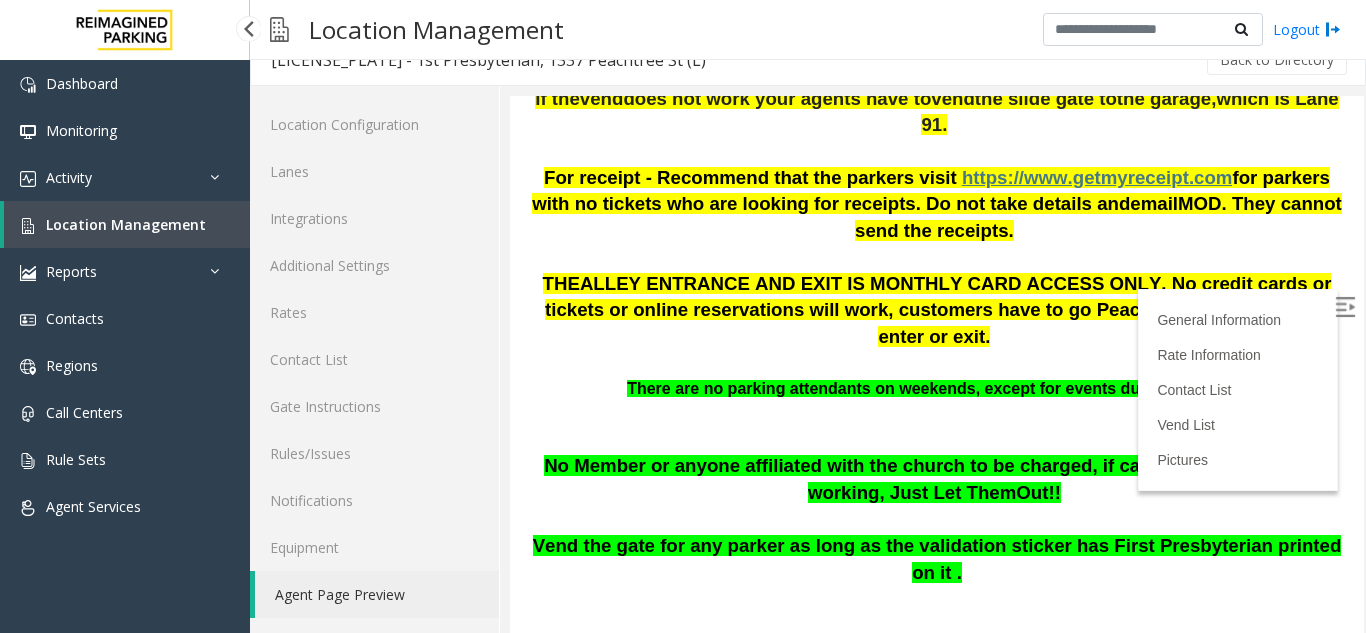 click on "Location Management" at bounding box center (127, 224) 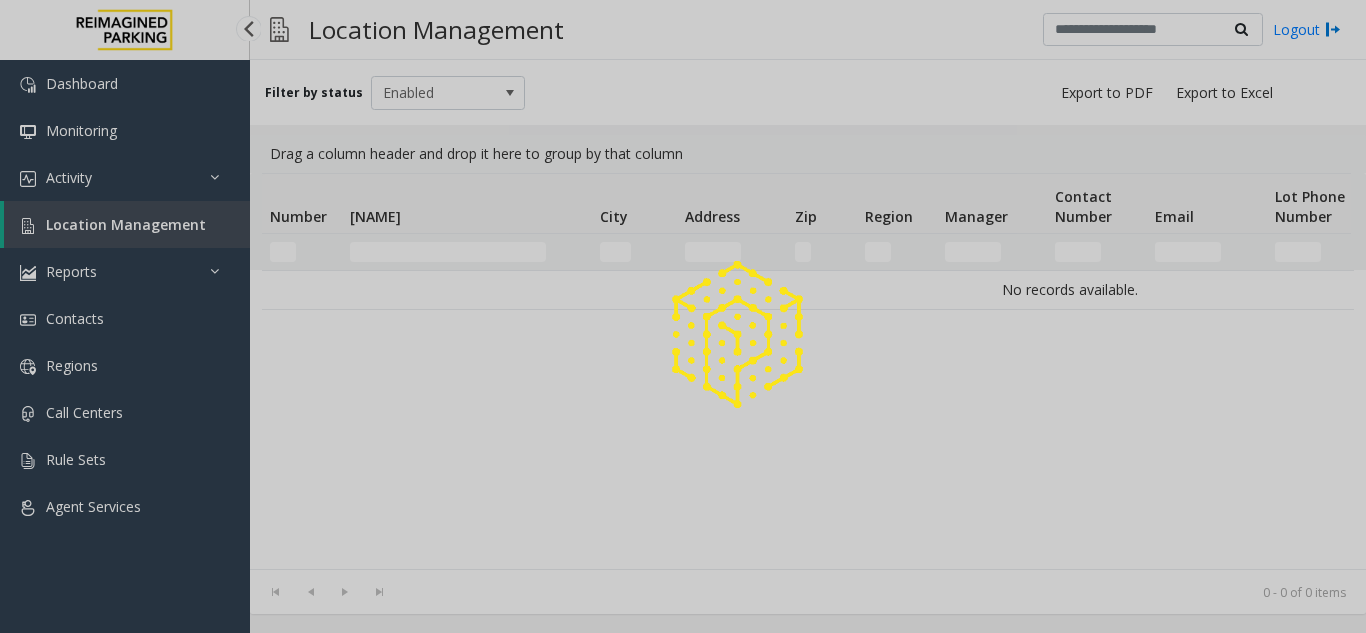 scroll, scrollTop: 0, scrollLeft: 0, axis: both 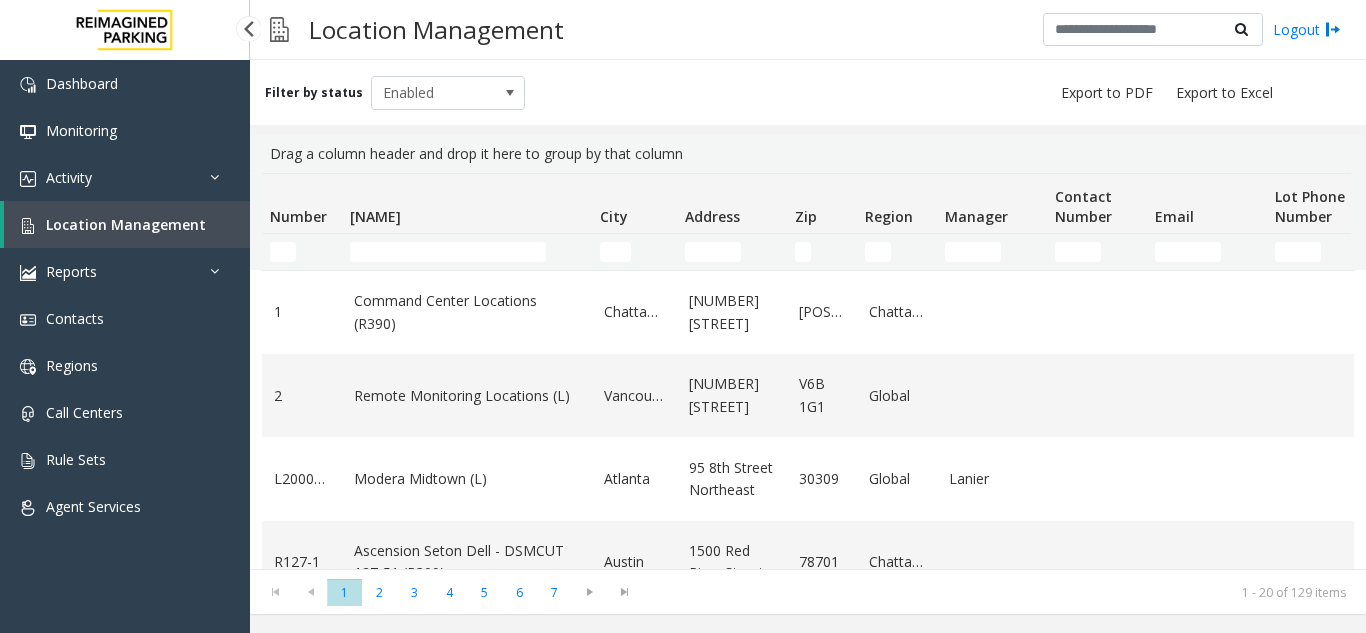 click on "Location Management" at bounding box center [126, 224] 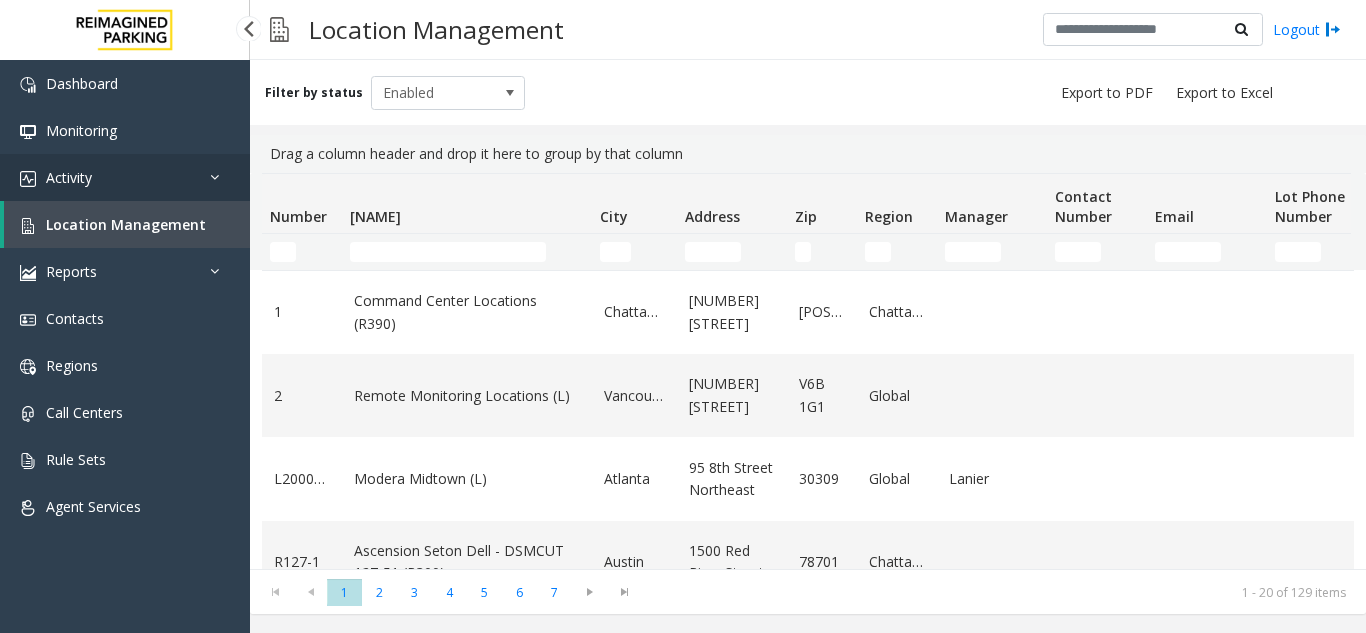 click on "Activity" at bounding box center (125, 177) 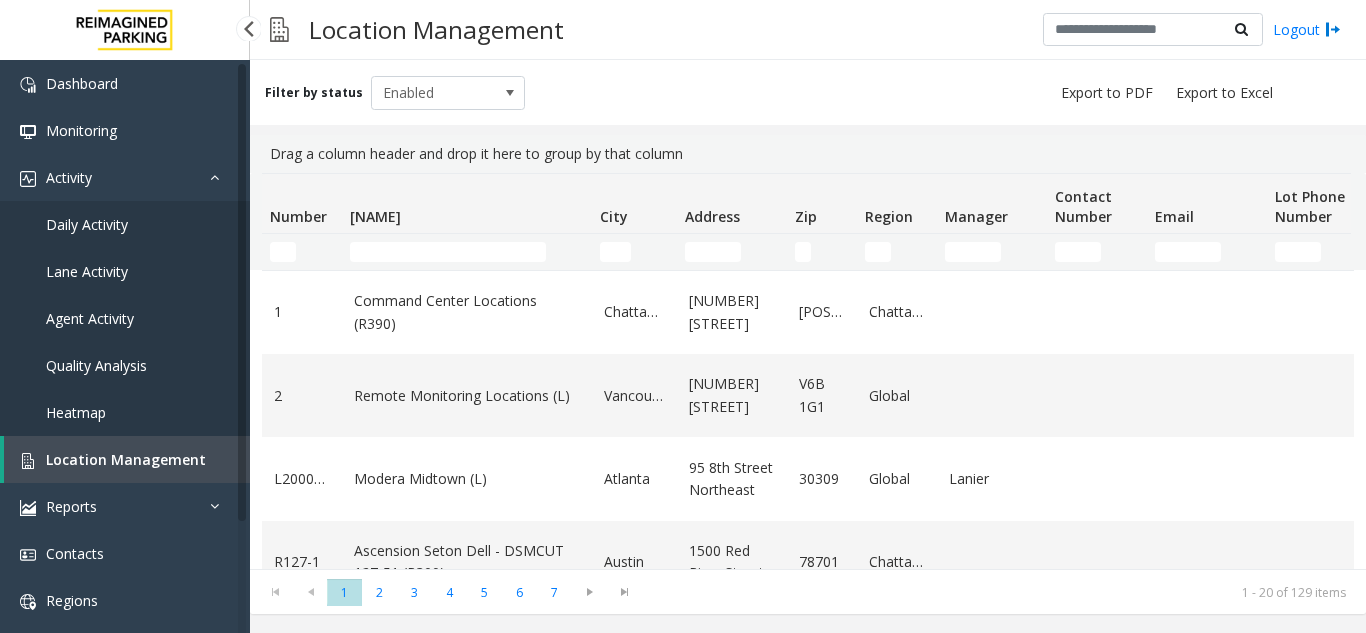 click on "Agent Activity" at bounding box center [90, 318] 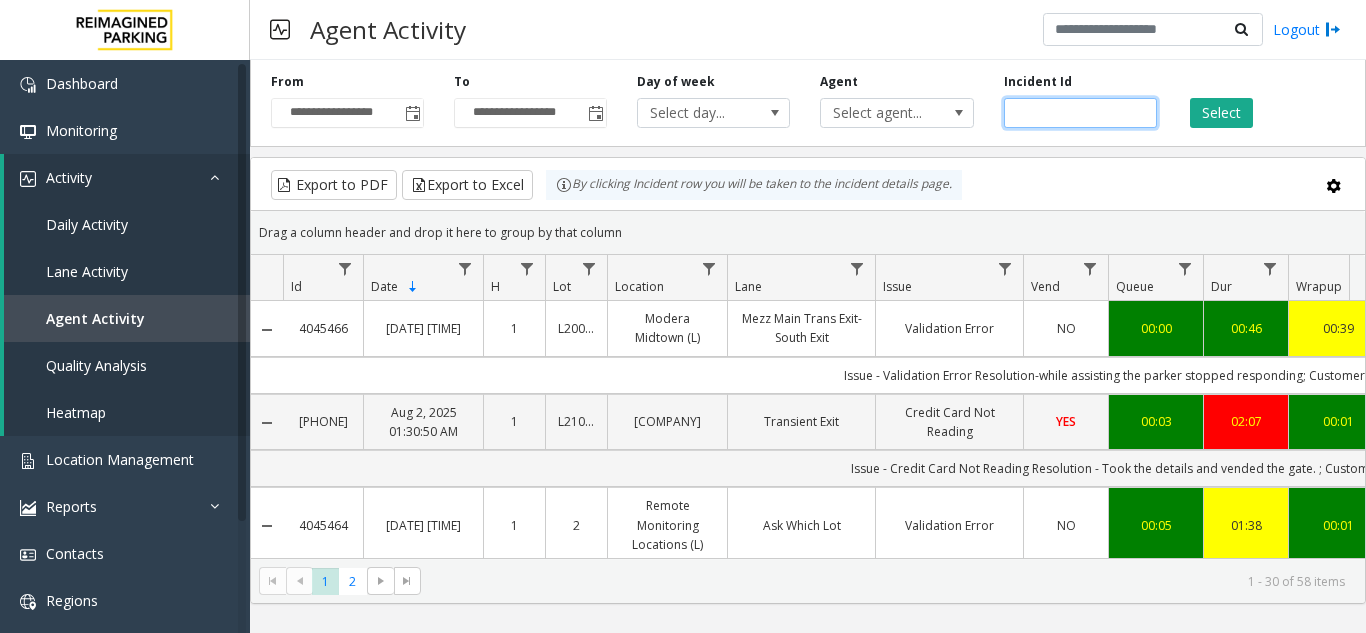 paste on "*******" 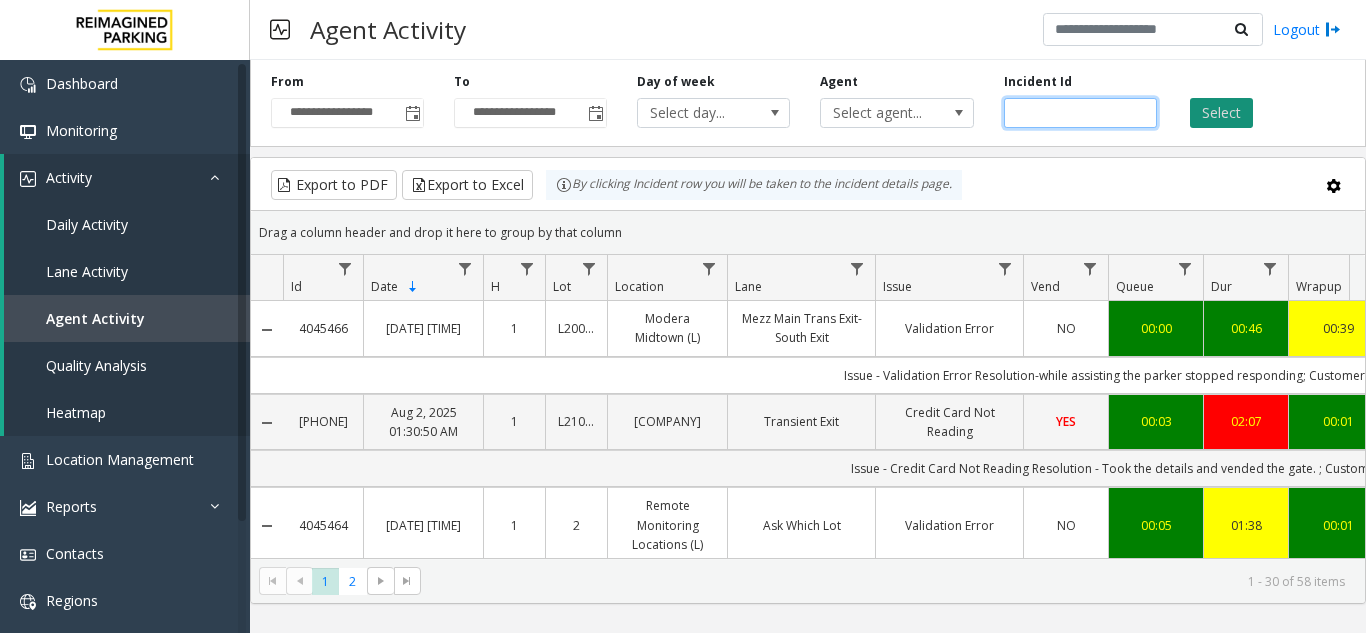 type on "*******" 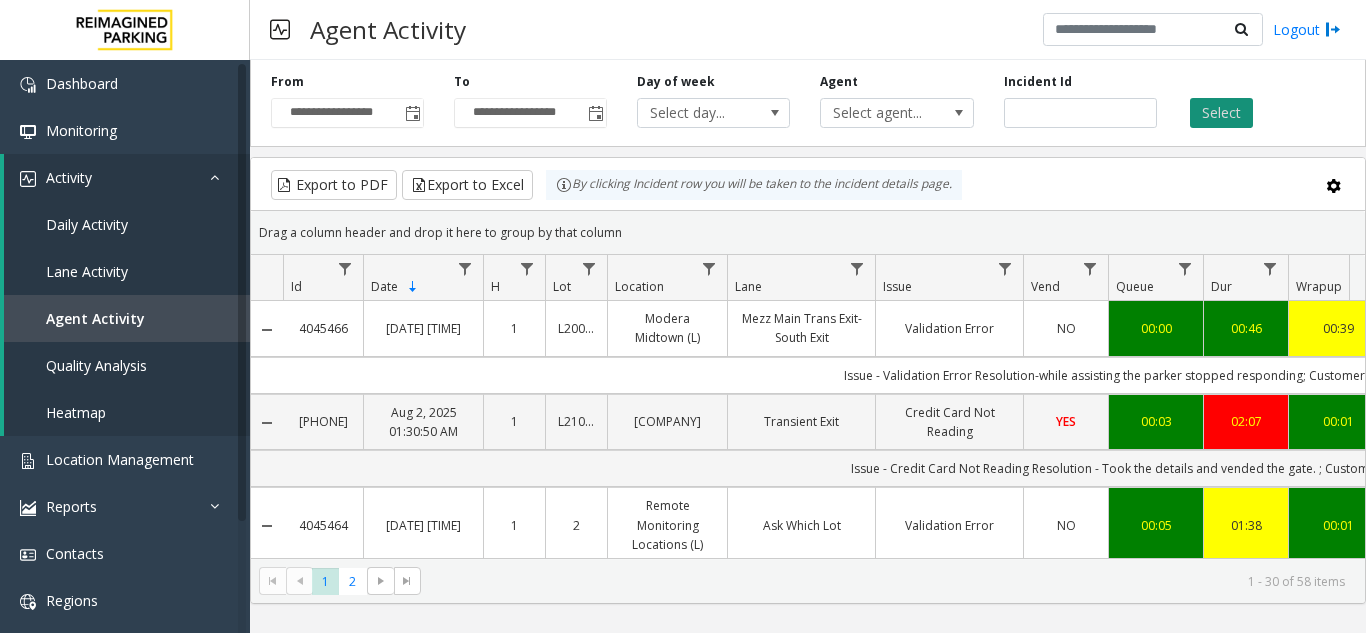 click on "Select" 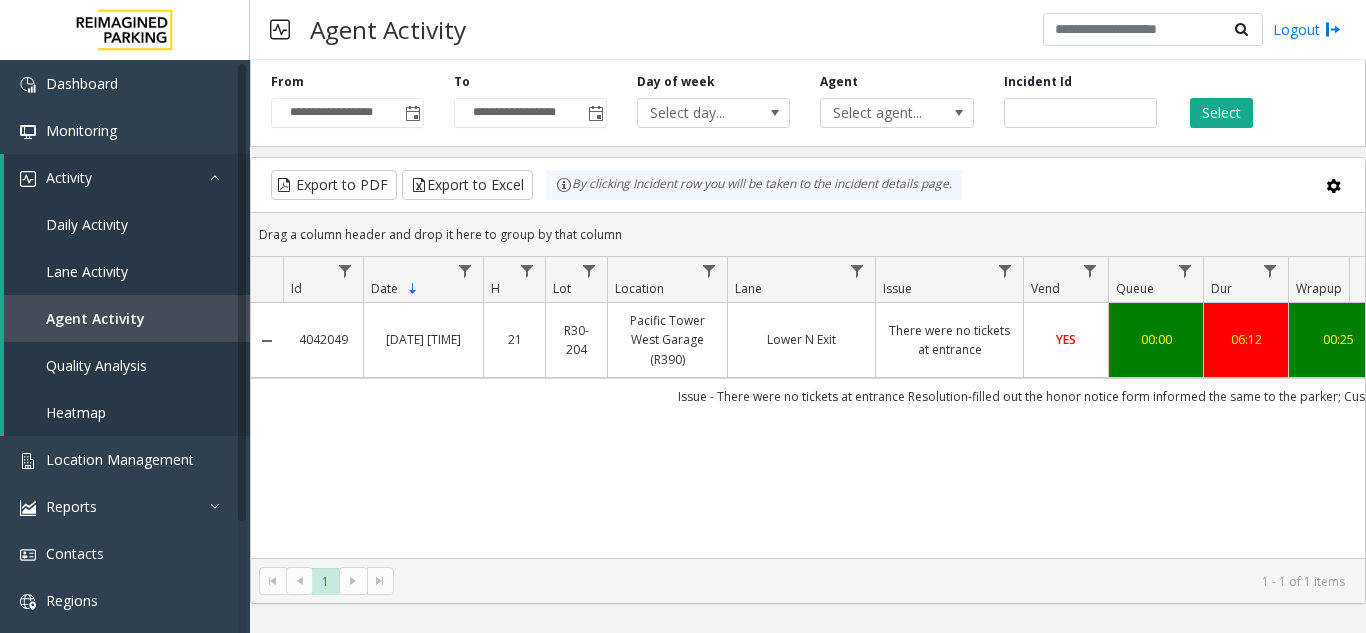 scroll, scrollTop: 0, scrollLeft: 57, axis: horizontal 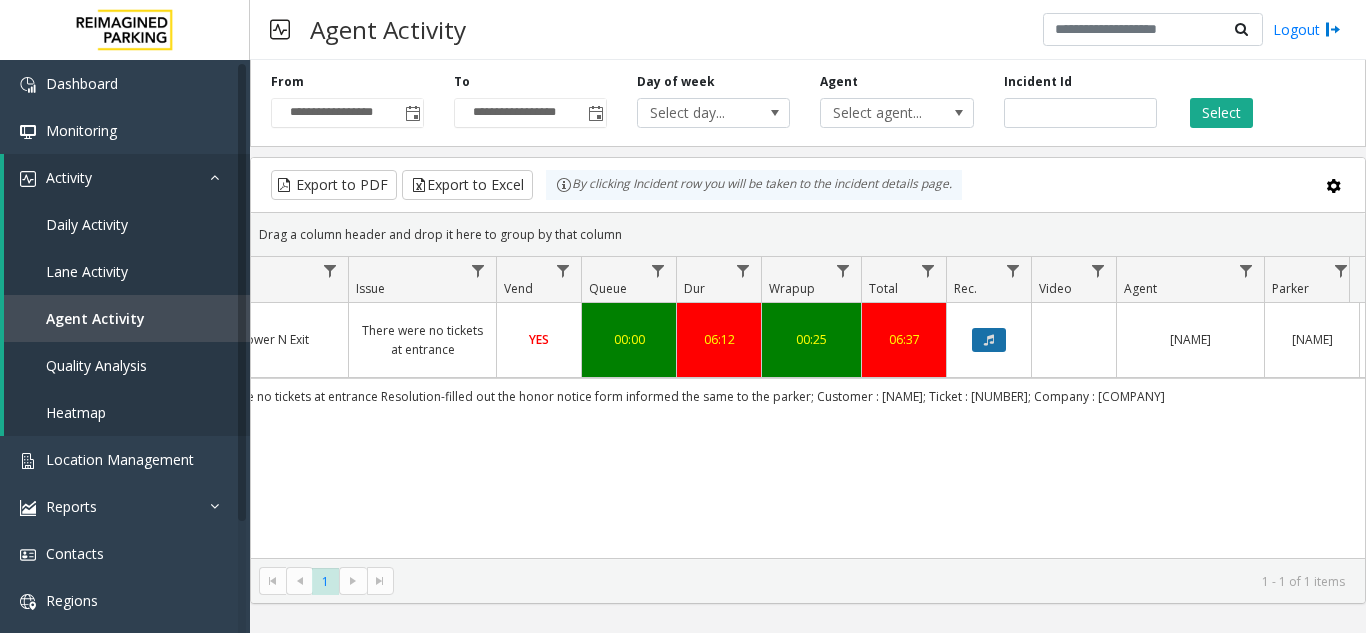 click 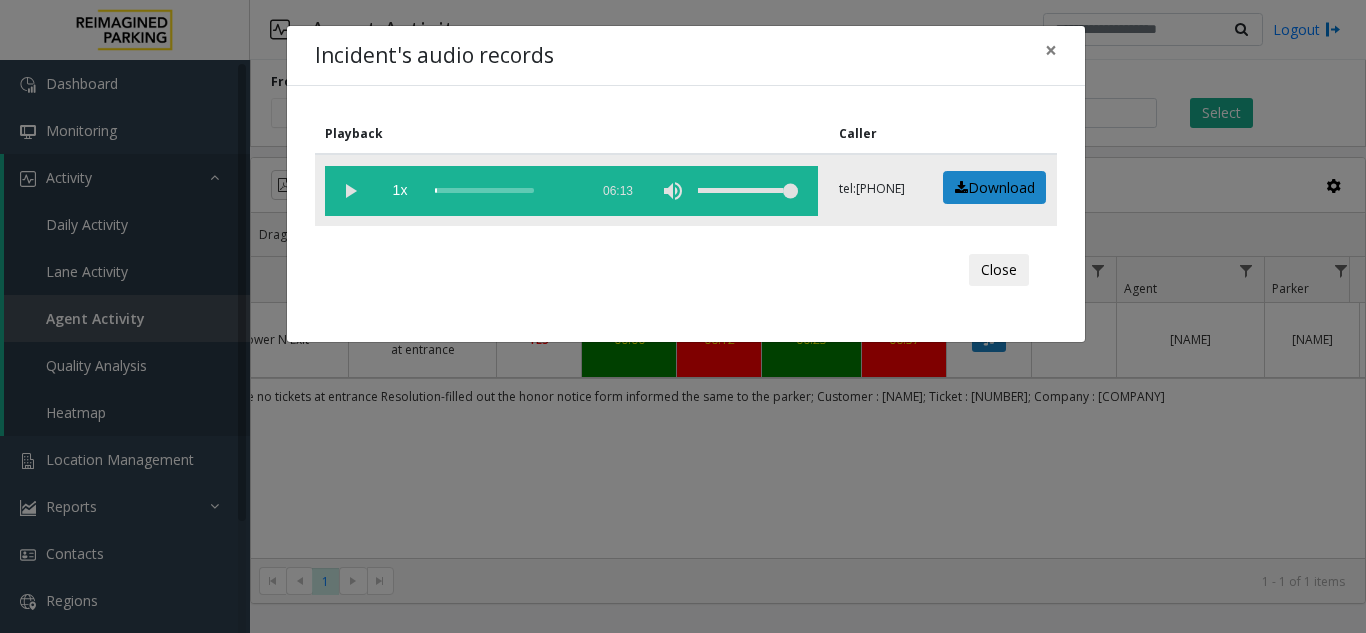 click 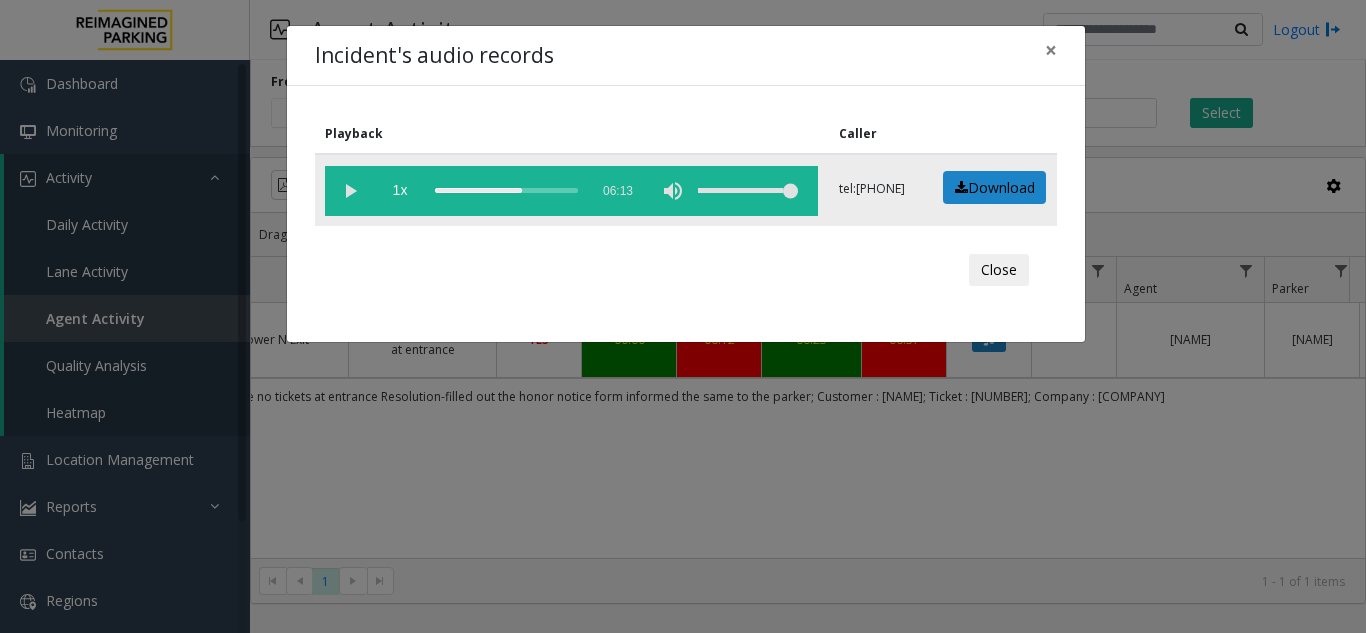 drag, startPoint x: 447, startPoint y: 187, endPoint x: 516, endPoint y: 192, distance: 69.18092 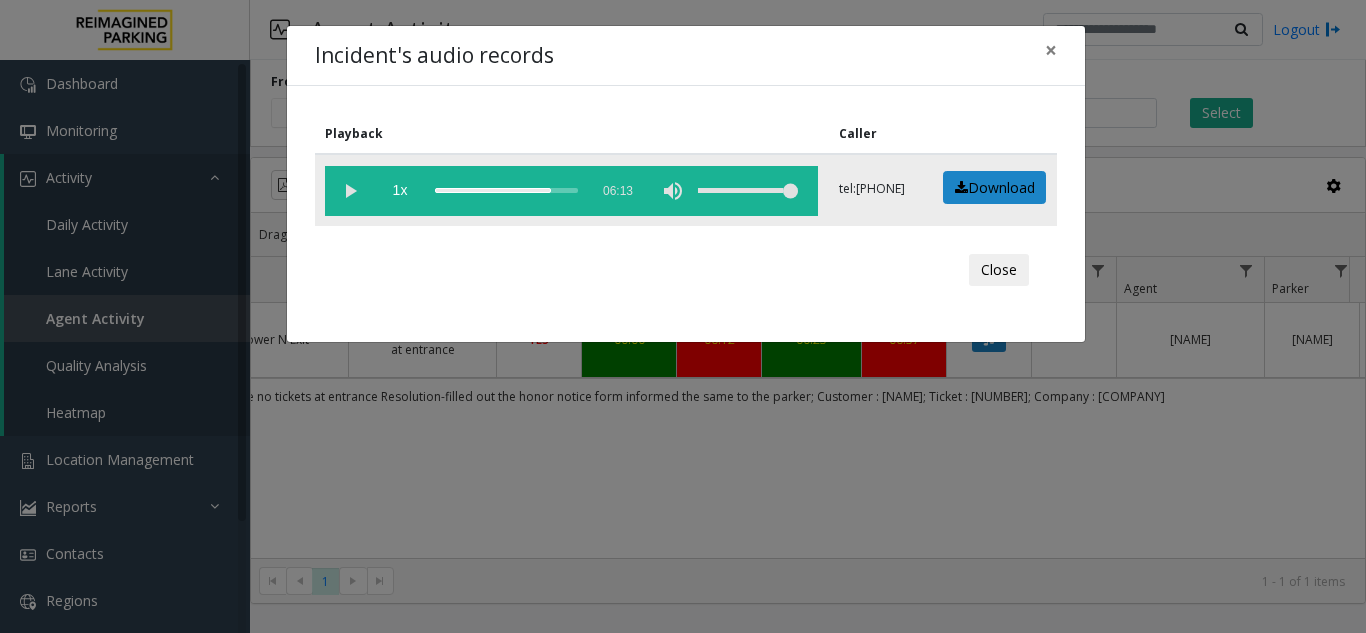click 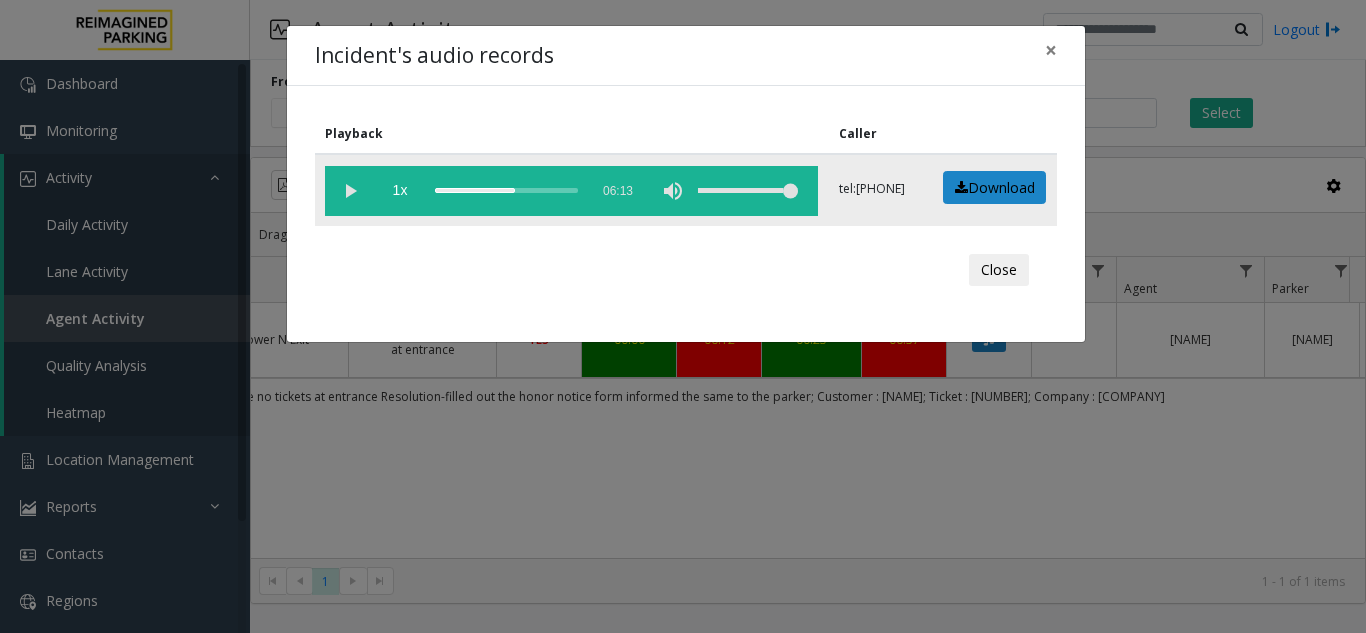 drag, startPoint x: 550, startPoint y: 186, endPoint x: 509, endPoint y: 191, distance: 41.303753 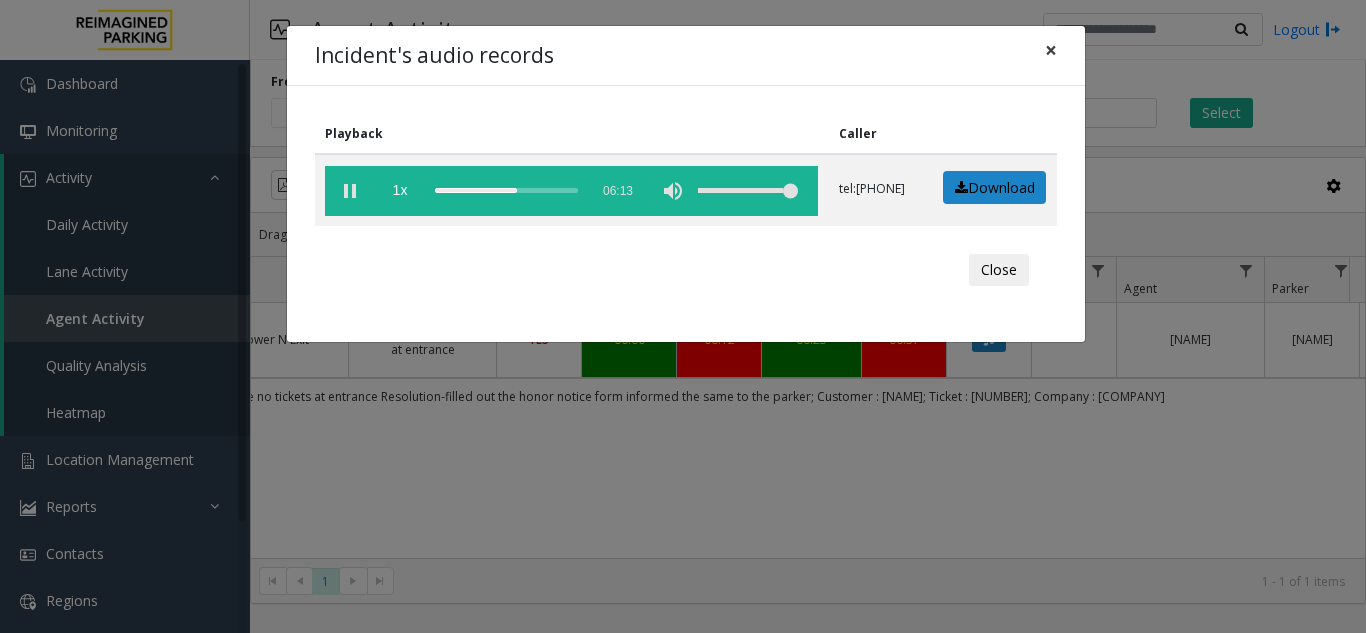 click on "×" 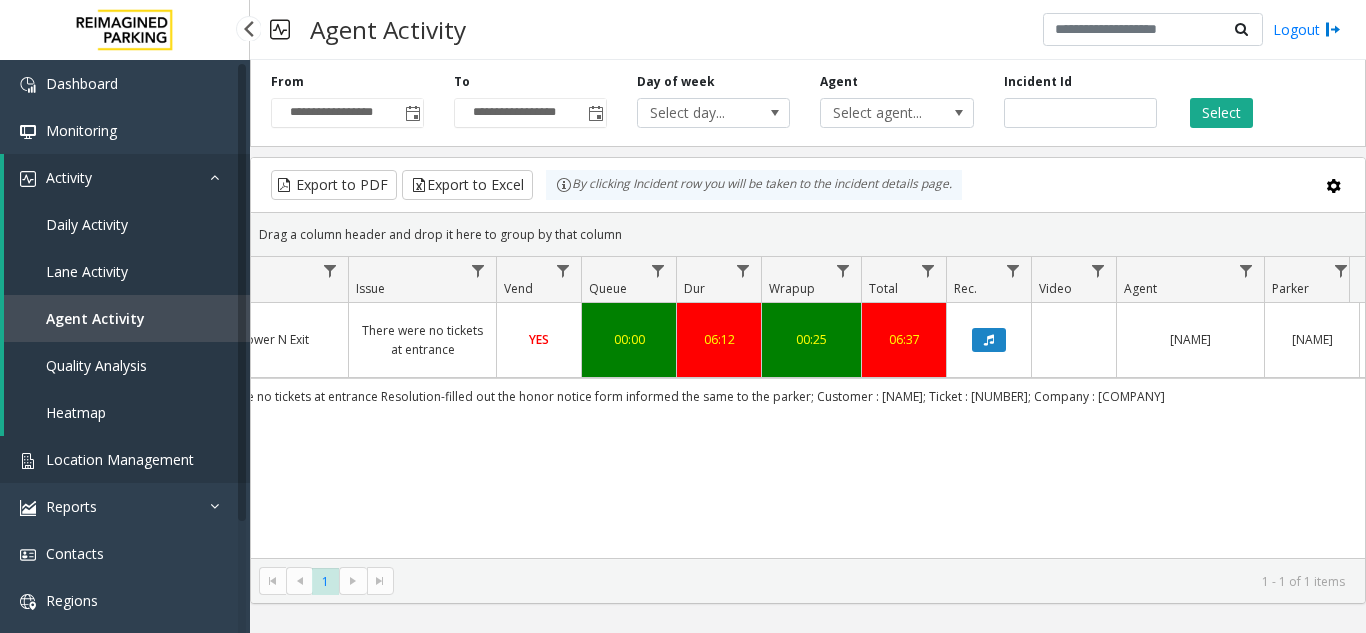 click on "Location Management" at bounding box center (125, 459) 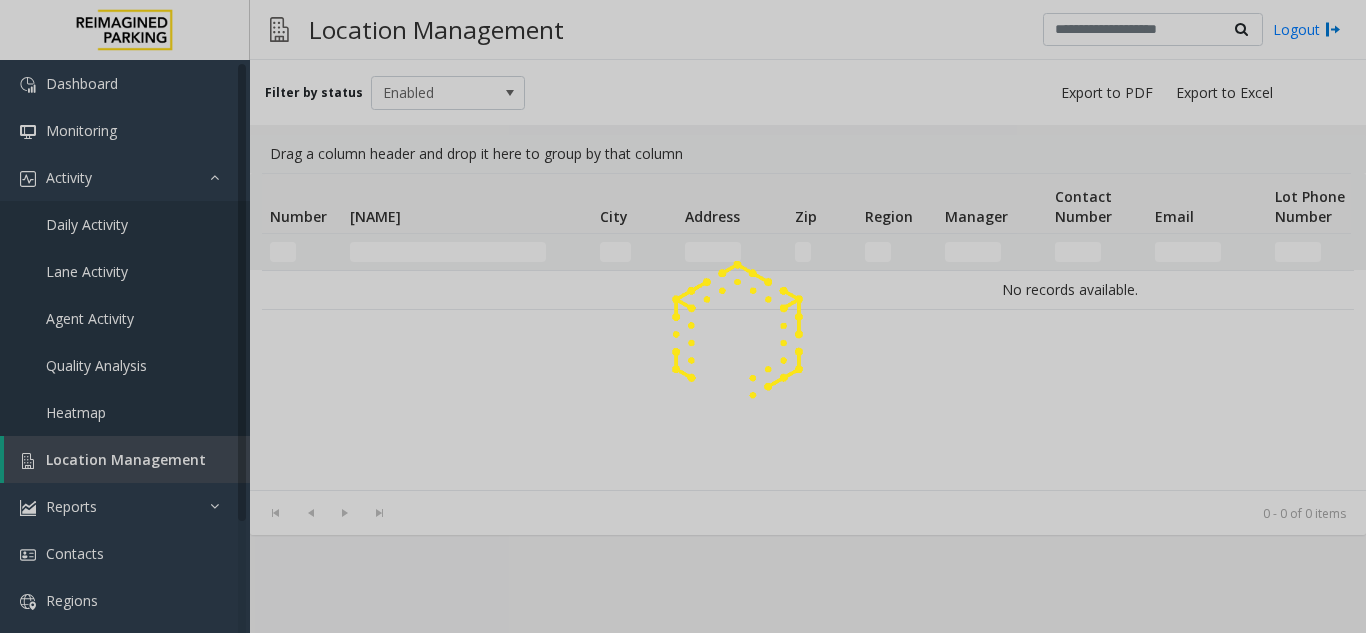 click 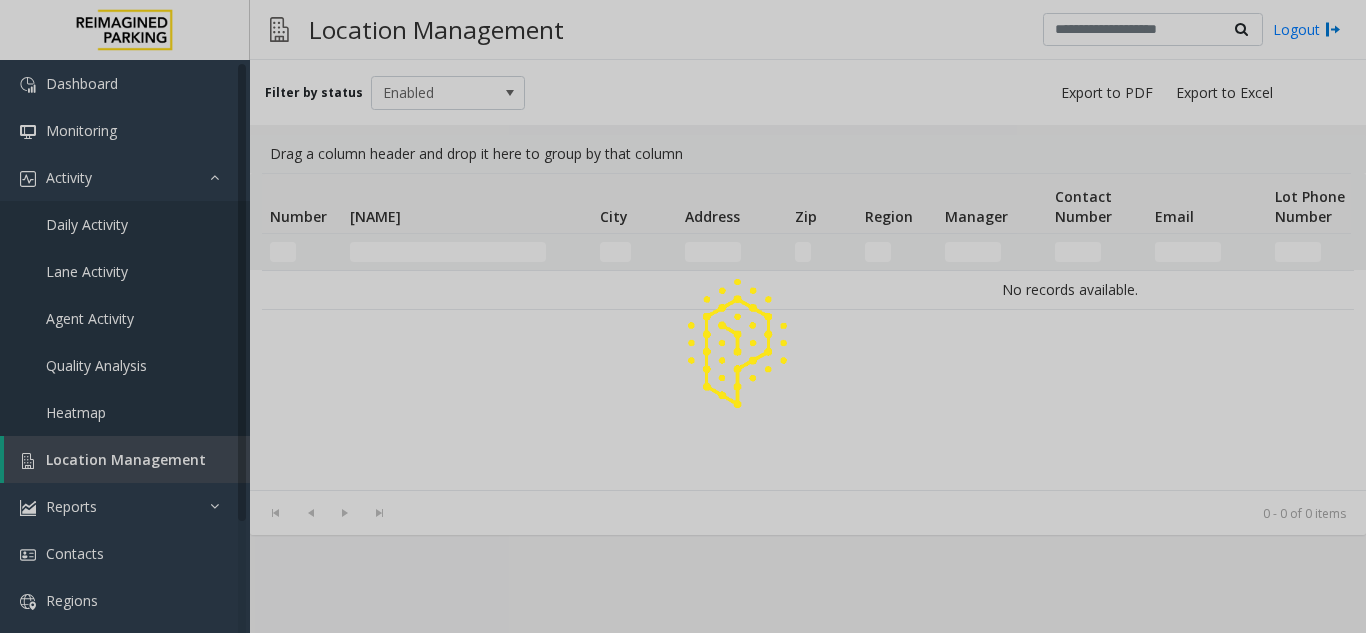 click 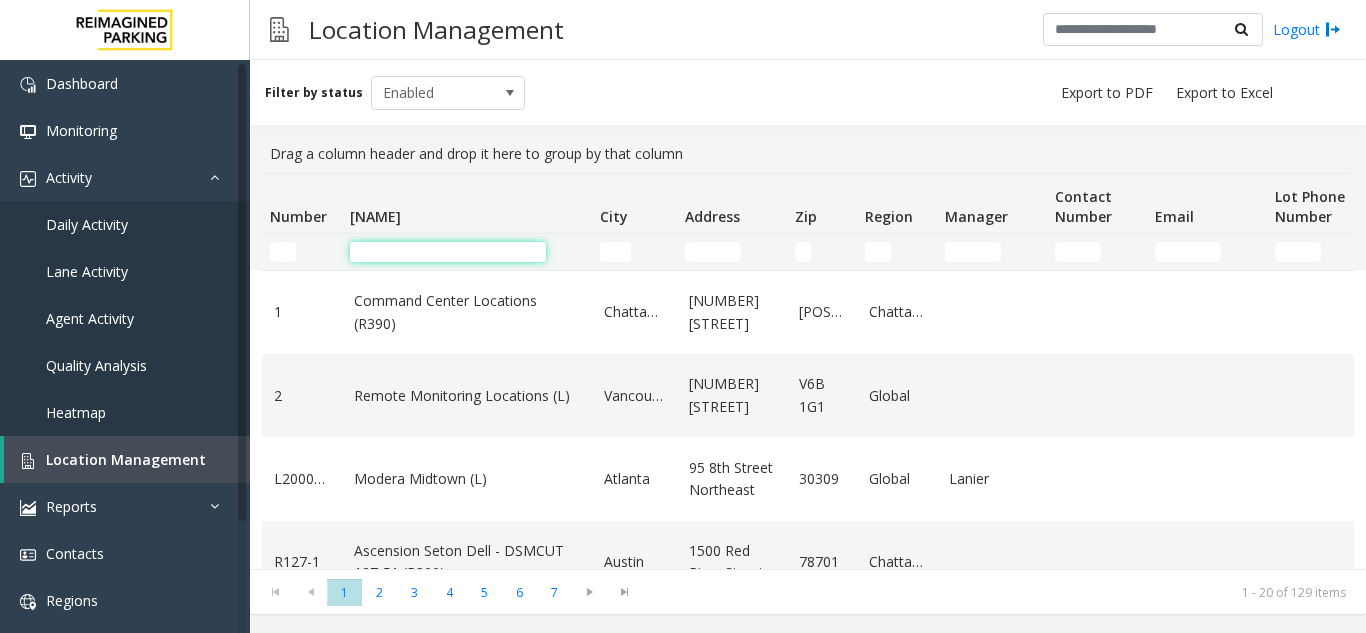 click 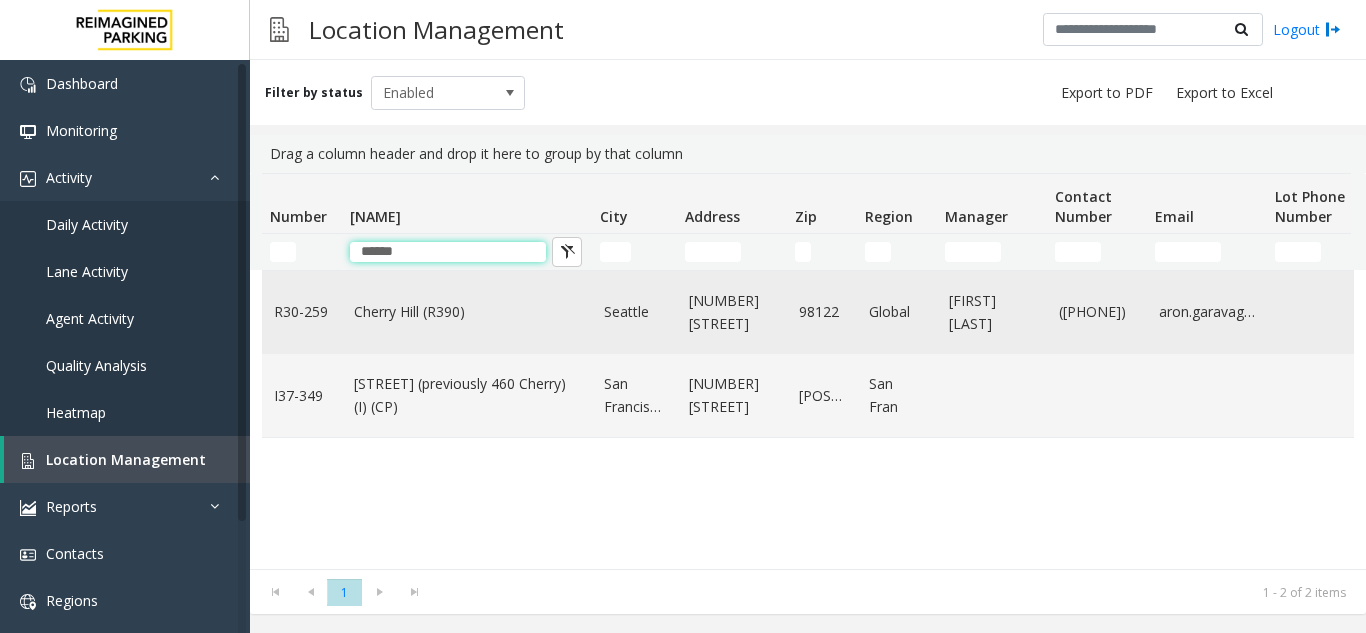 type on "******" 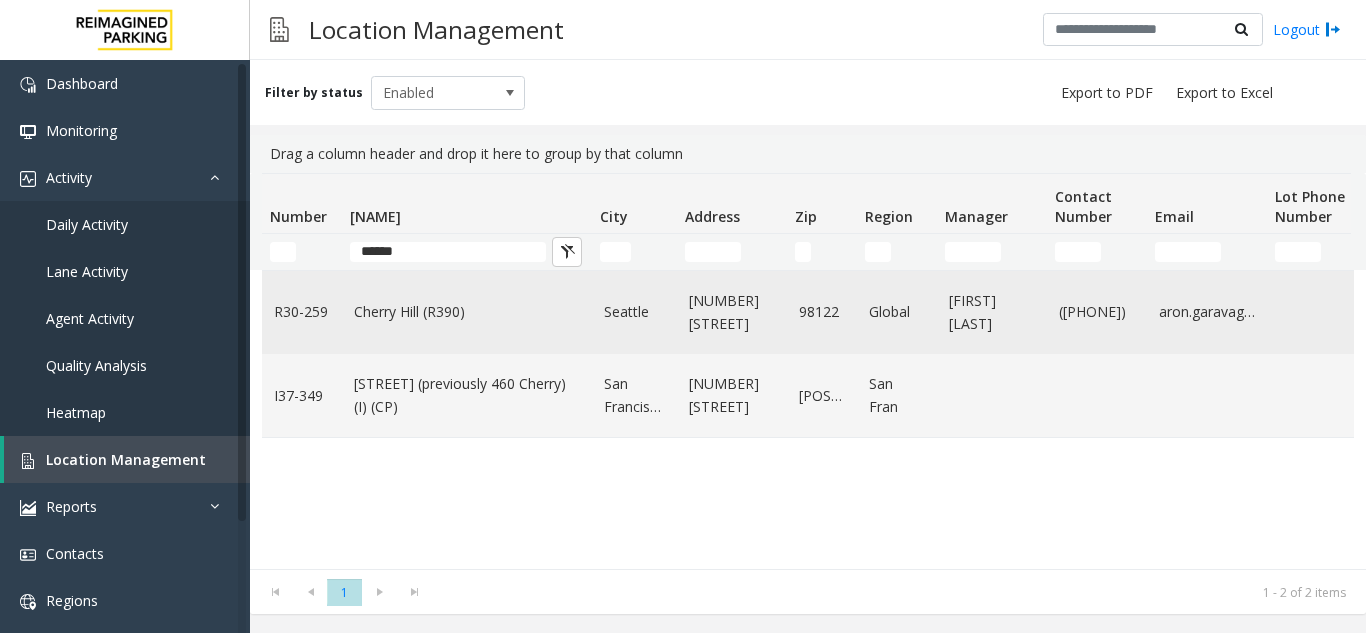 click on "Cherry Hill (R390)" 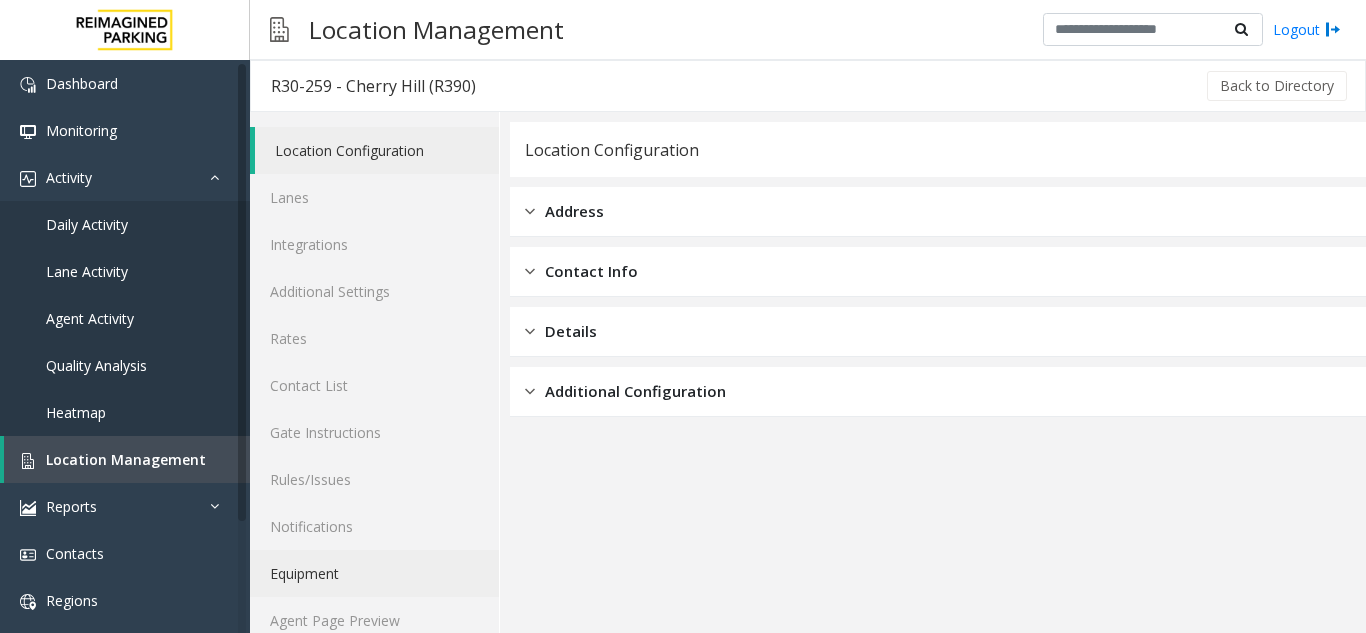 scroll, scrollTop: 26, scrollLeft: 0, axis: vertical 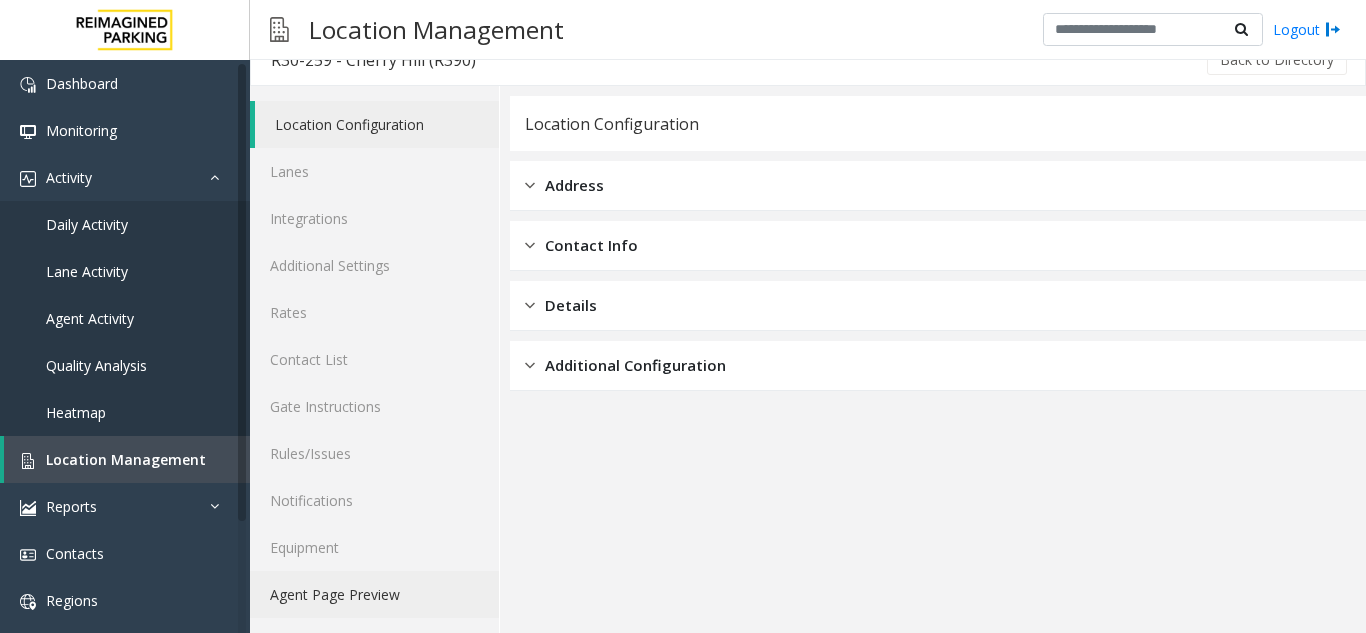 click on "Agent Page Preview" 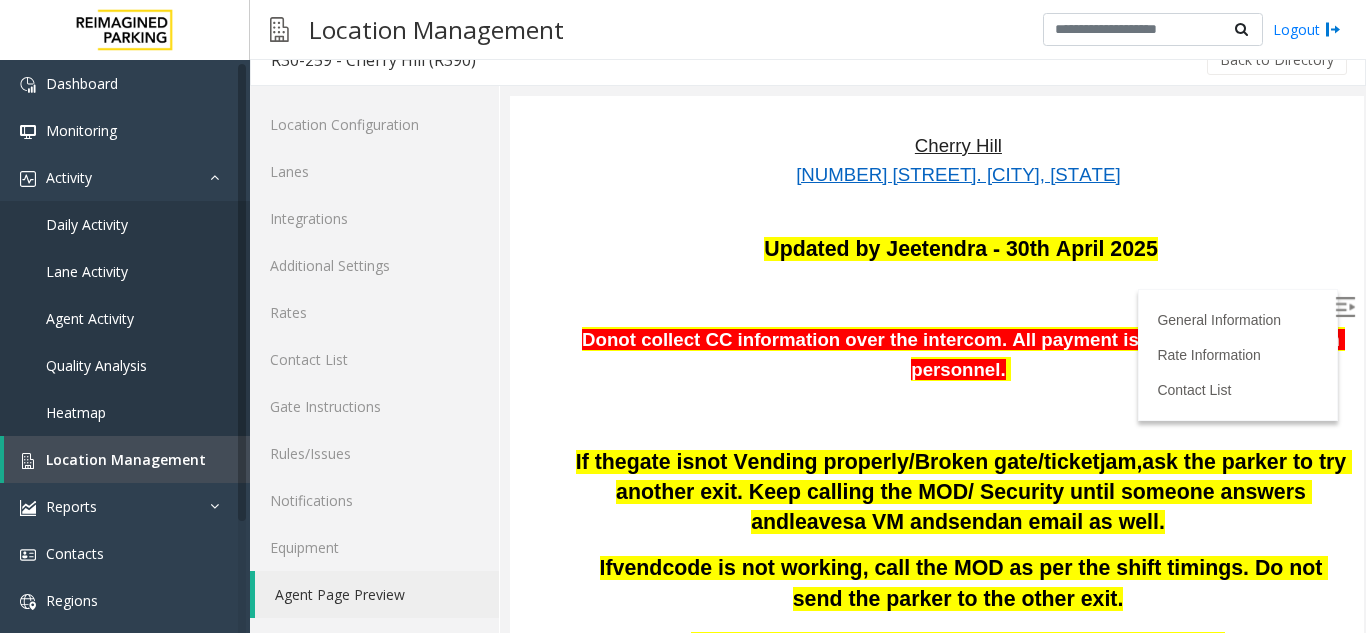 click at bounding box center [1347, 310] 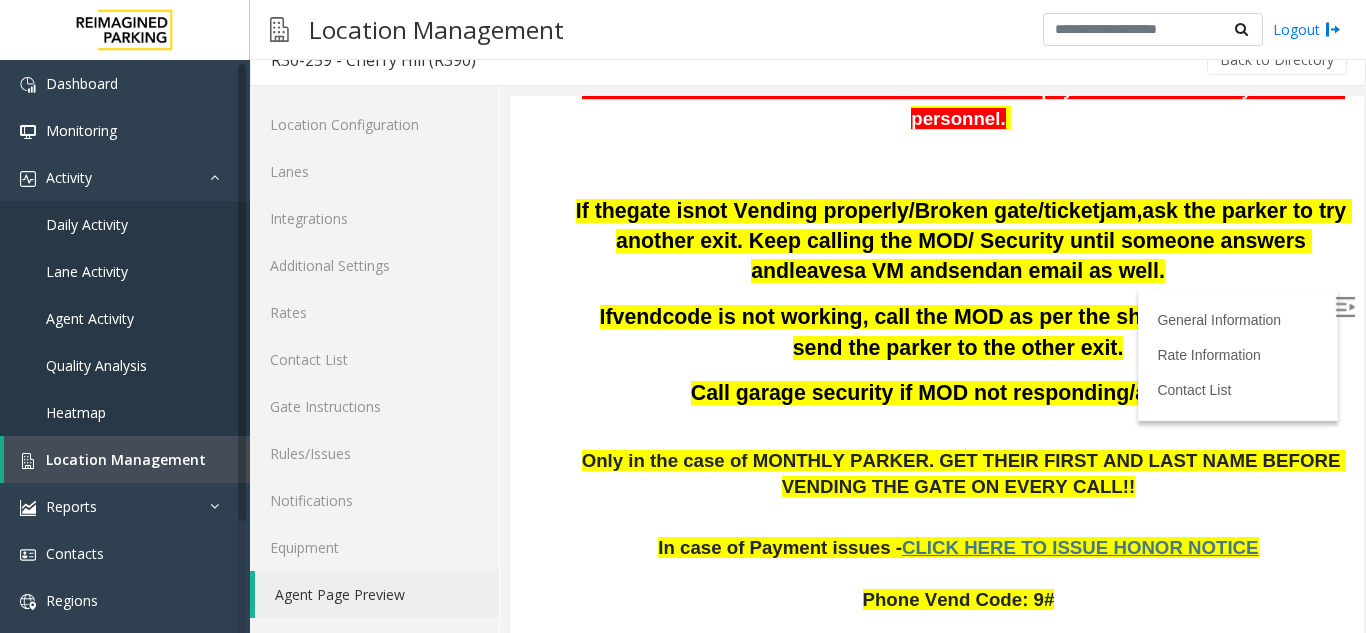 scroll, scrollTop: 500, scrollLeft: 0, axis: vertical 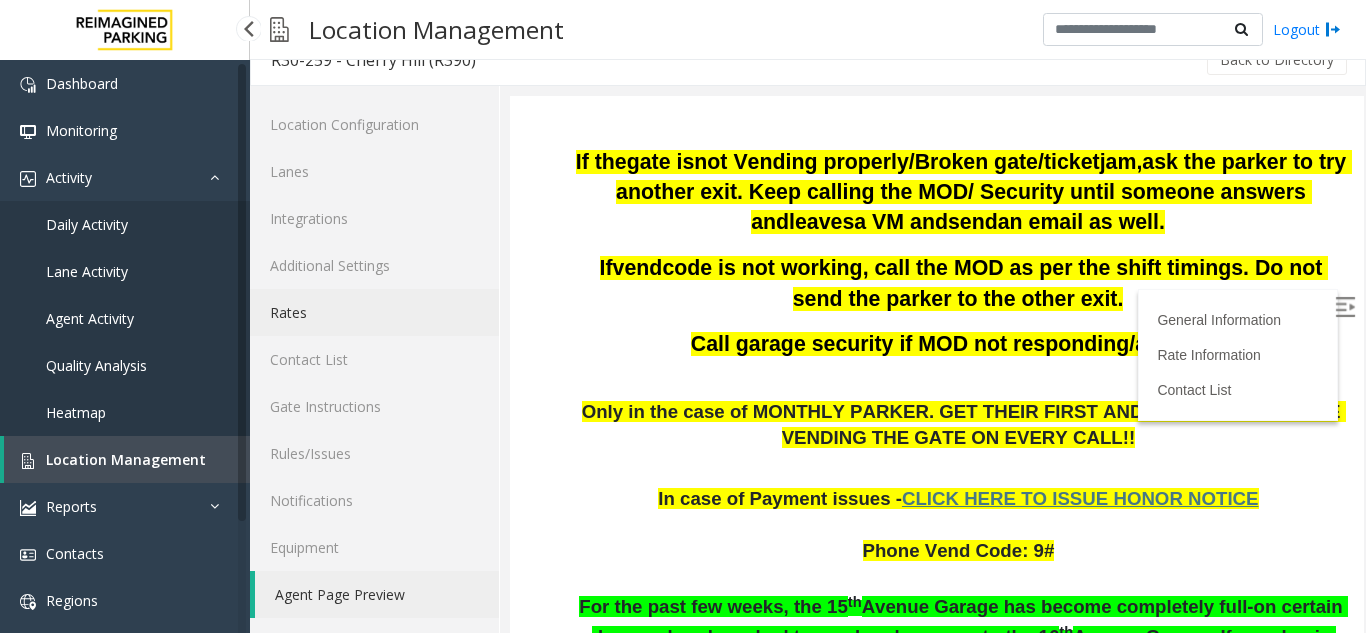 click on "Rates" 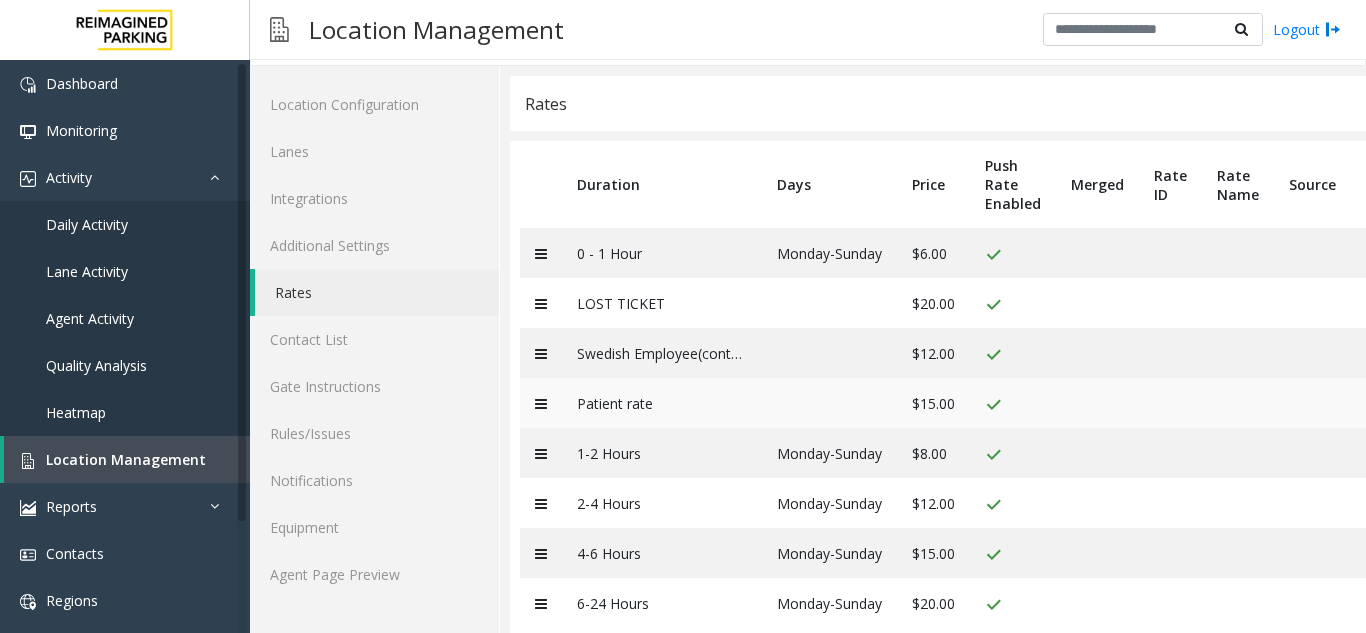 scroll, scrollTop: 0, scrollLeft: 0, axis: both 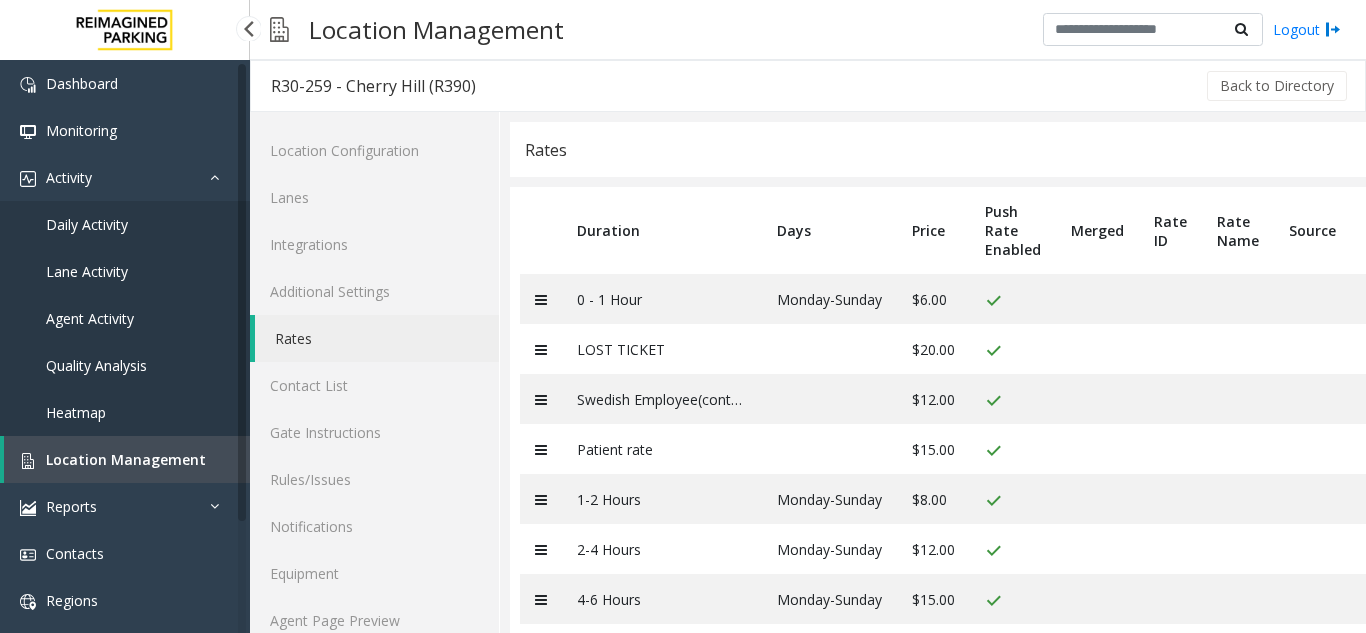 click on "Location Management" at bounding box center [126, 459] 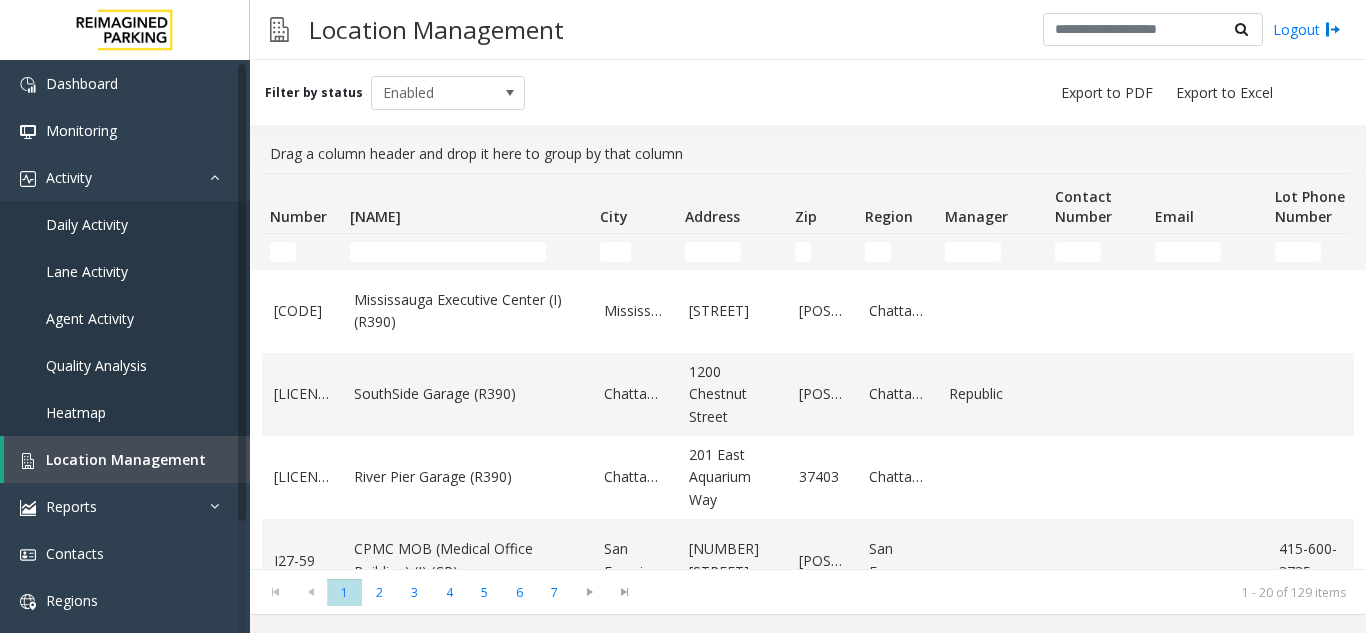 scroll, scrollTop: 900, scrollLeft: 0, axis: vertical 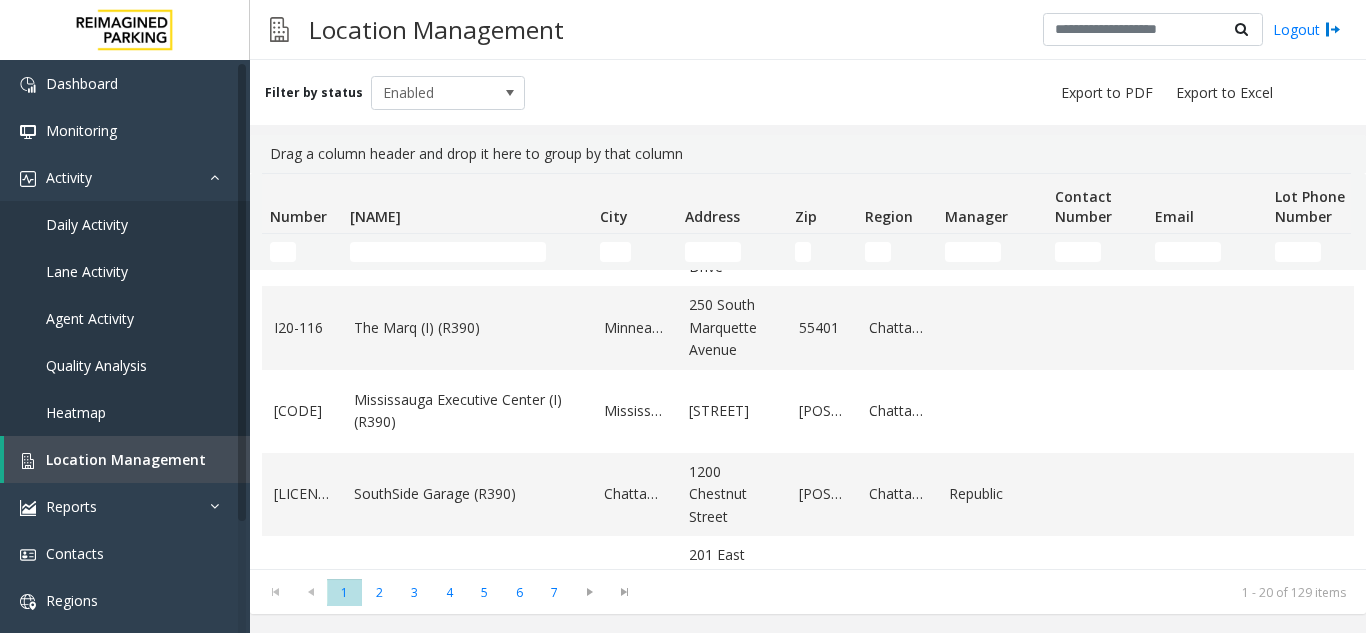 click 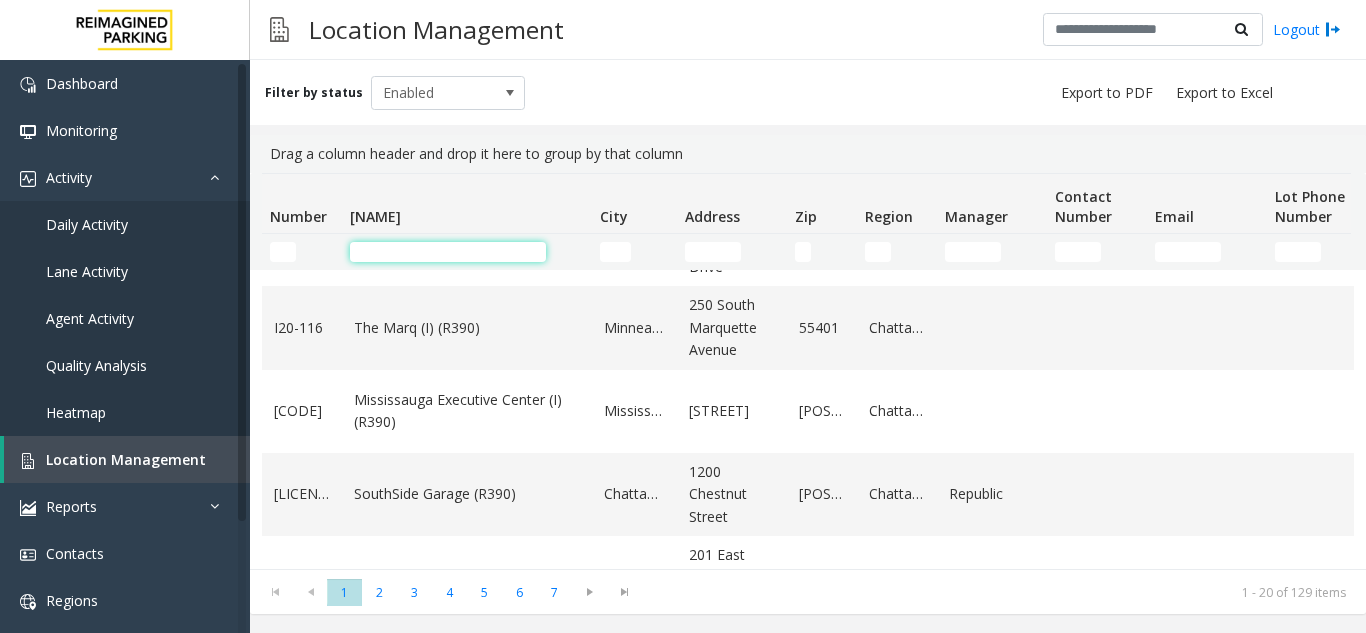click 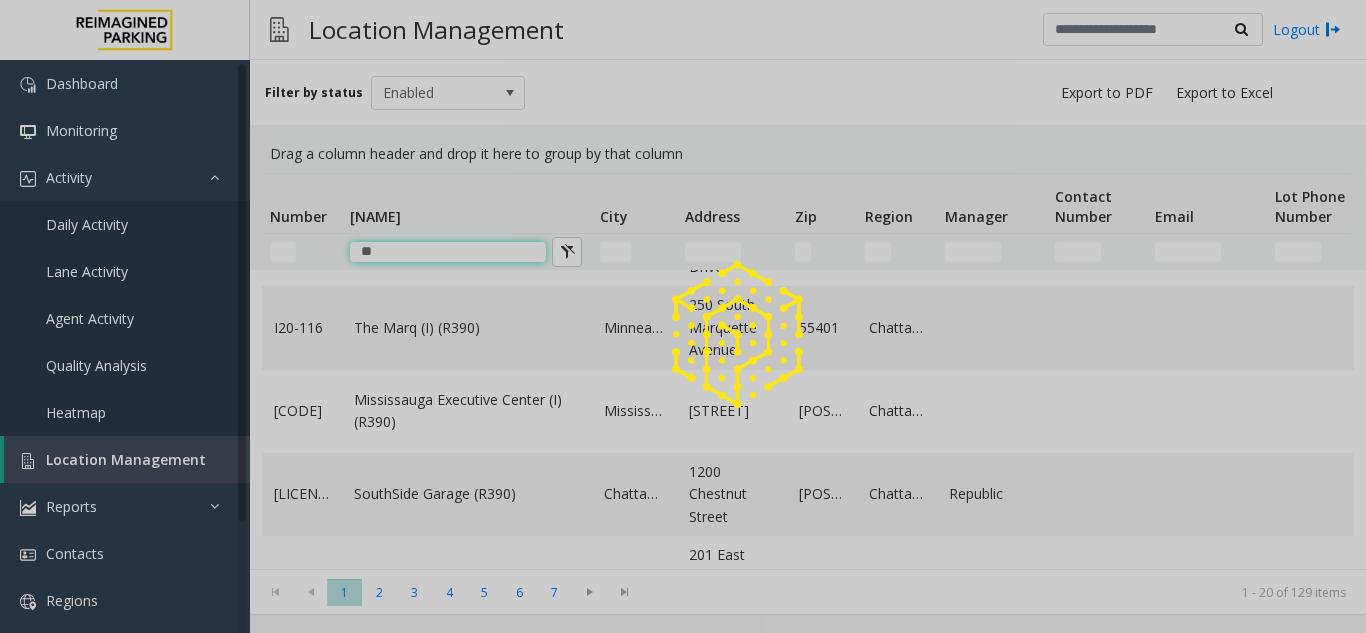 scroll, scrollTop: 262, scrollLeft: 0, axis: vertical 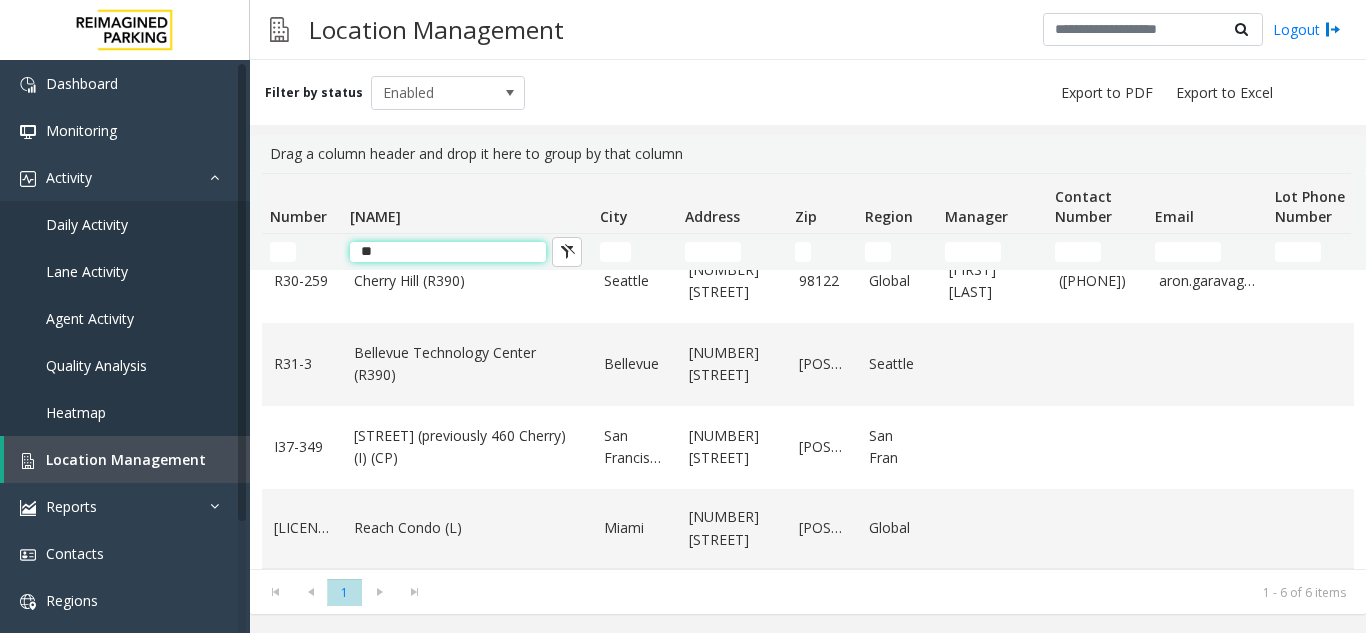 click on "**" 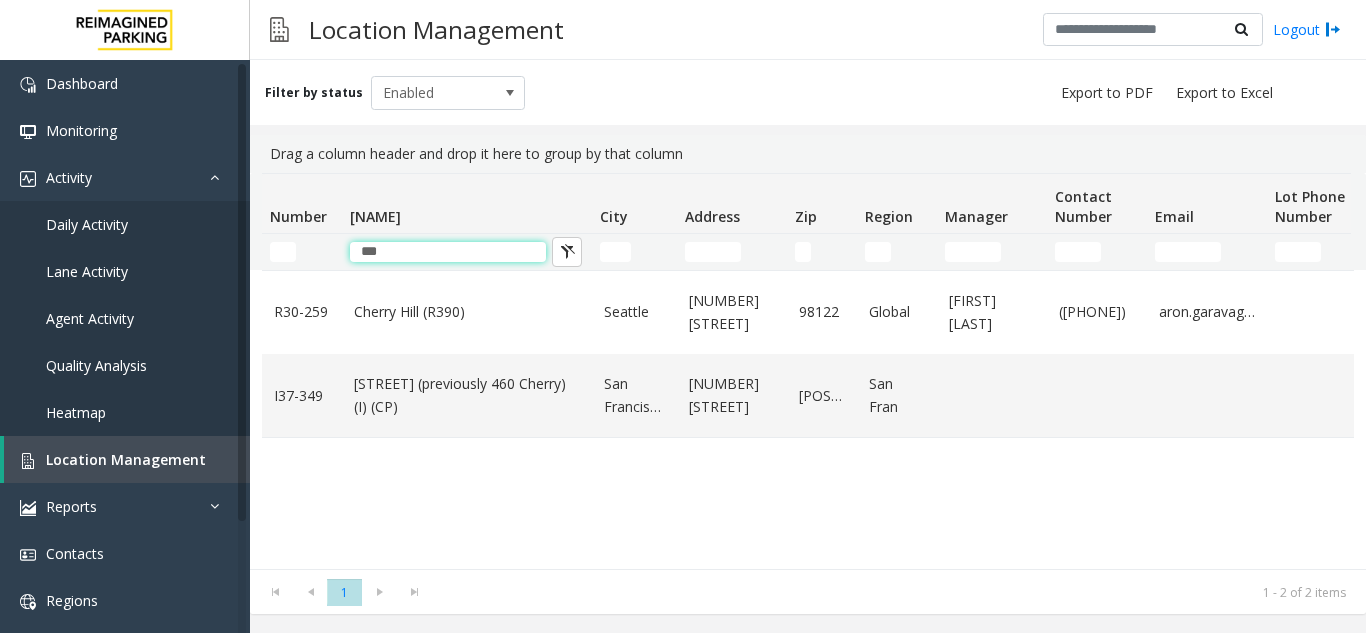 scroll, scrollTop: 0, scrollLeft: 0, axis: both 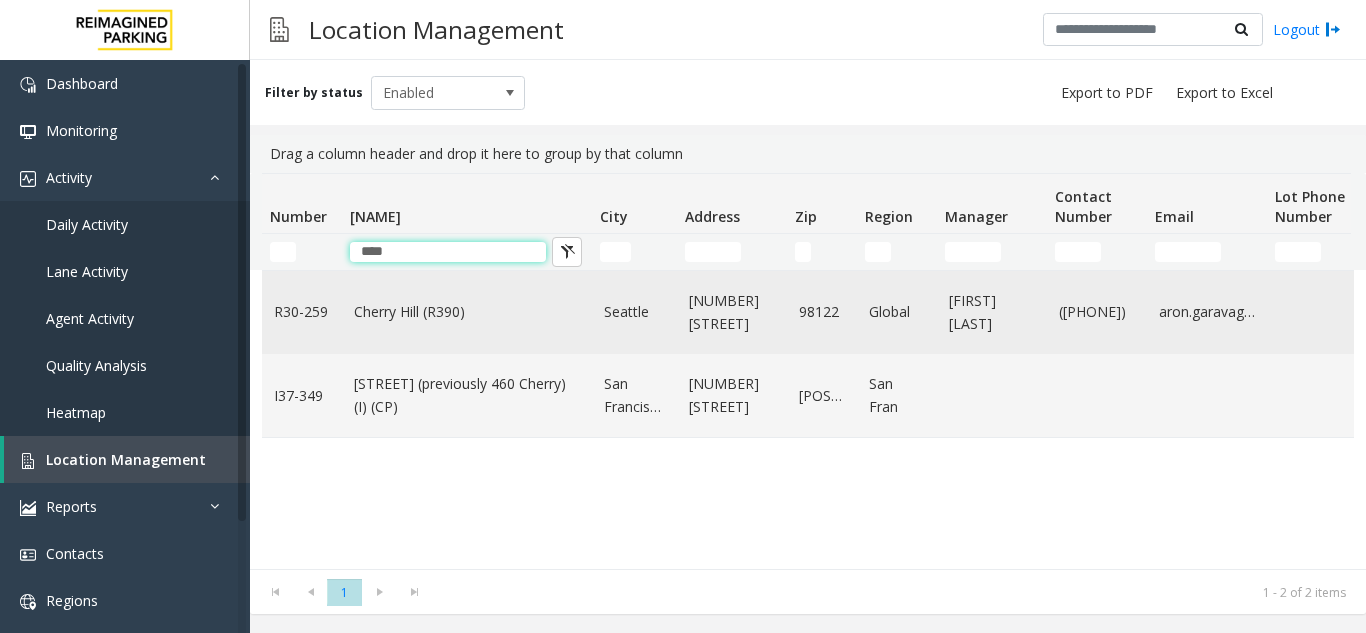 type on "****" 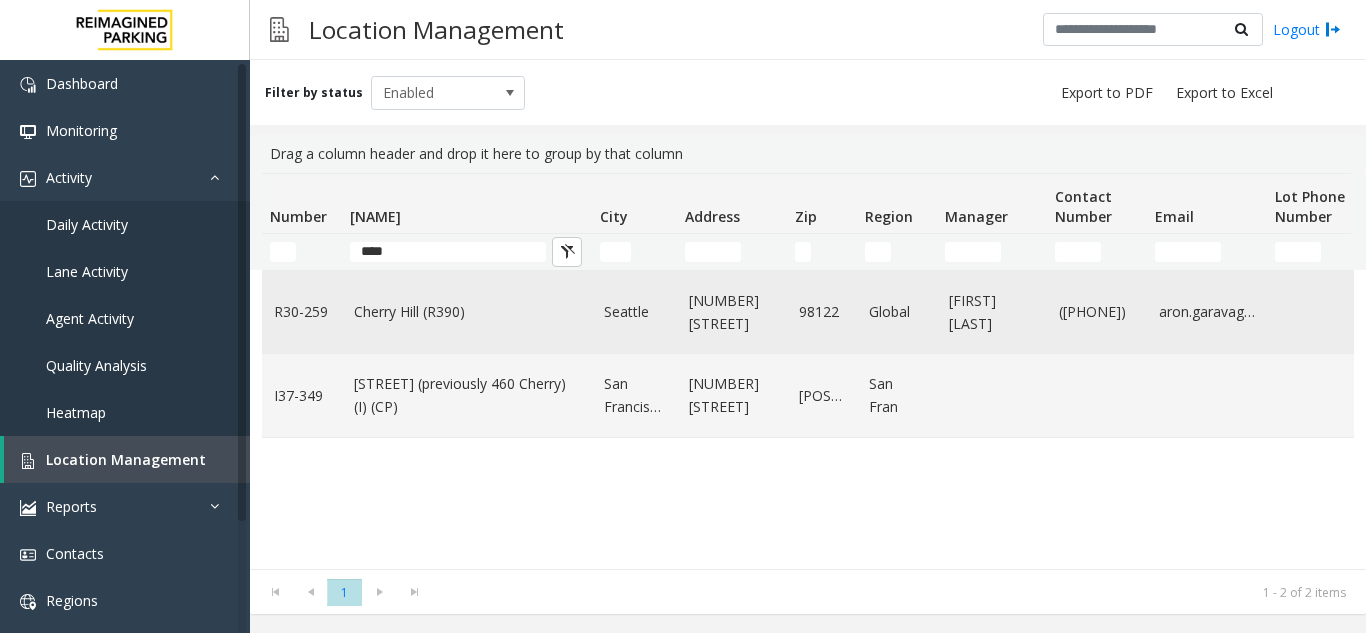 click on "Cherry Hill (R390)" 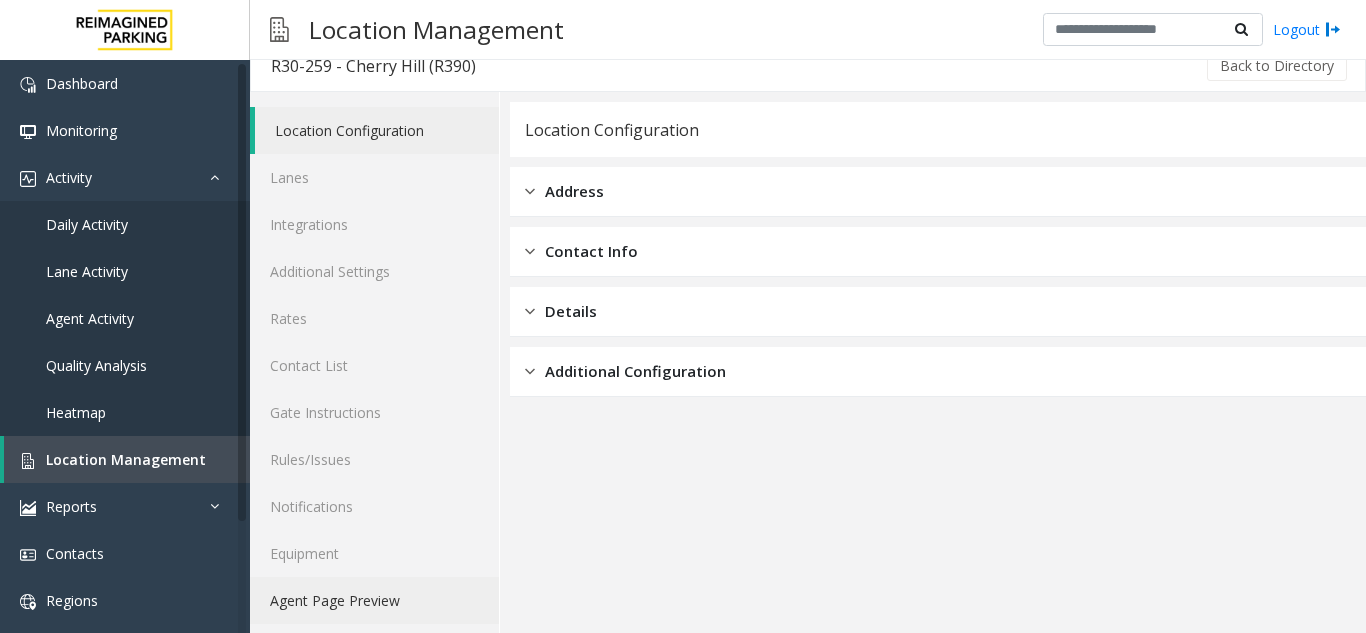 scroll, scrollTop: 26, scrollLeft: 0, axis: vertical 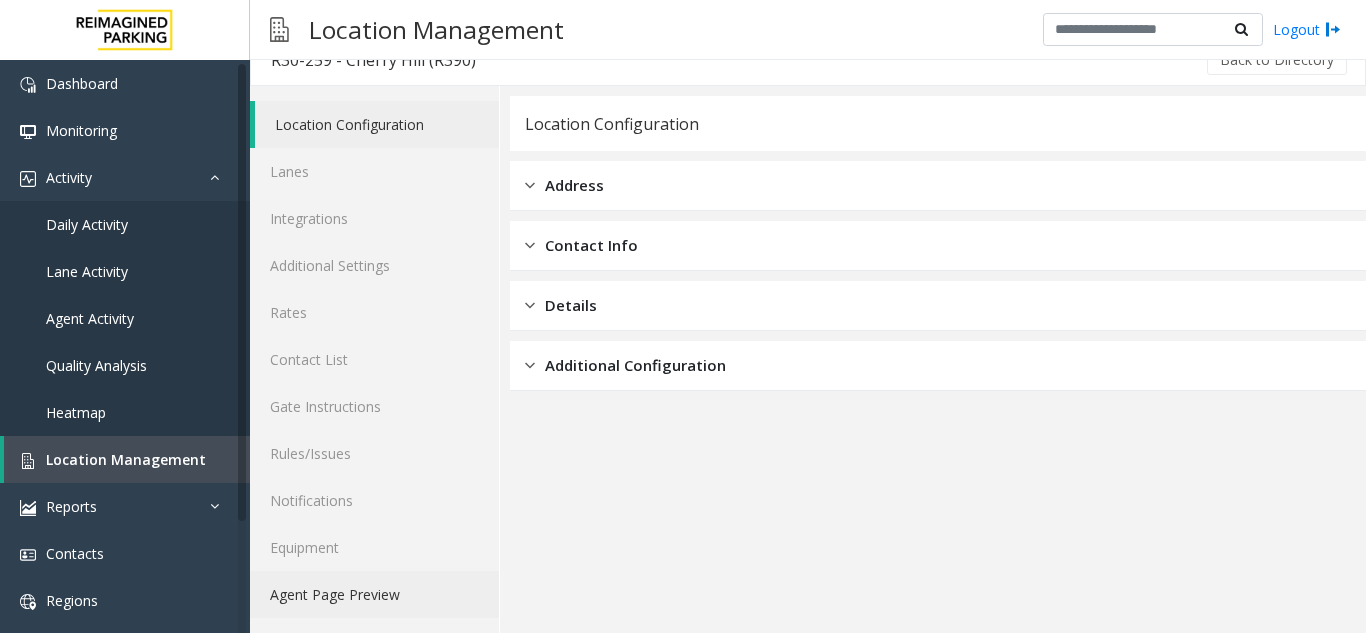 click on "Agent Page Preview" 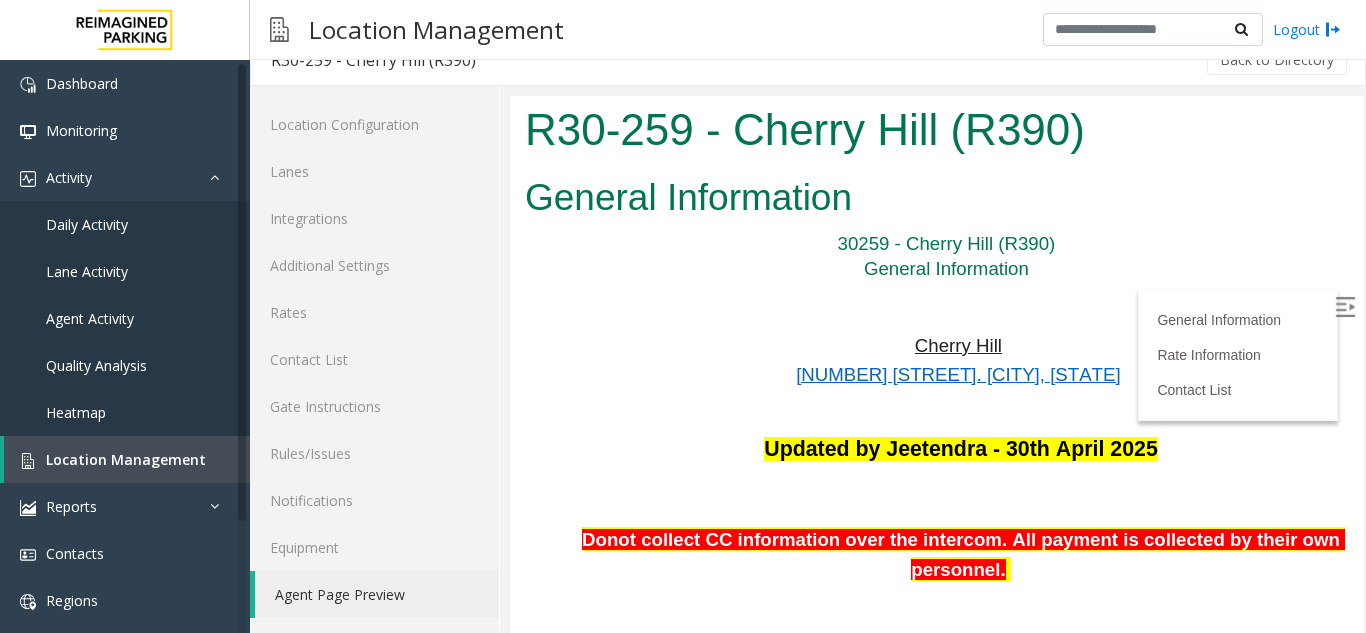 scroll, scrollTop: 600, scrollLeft: 0, axis: vertical 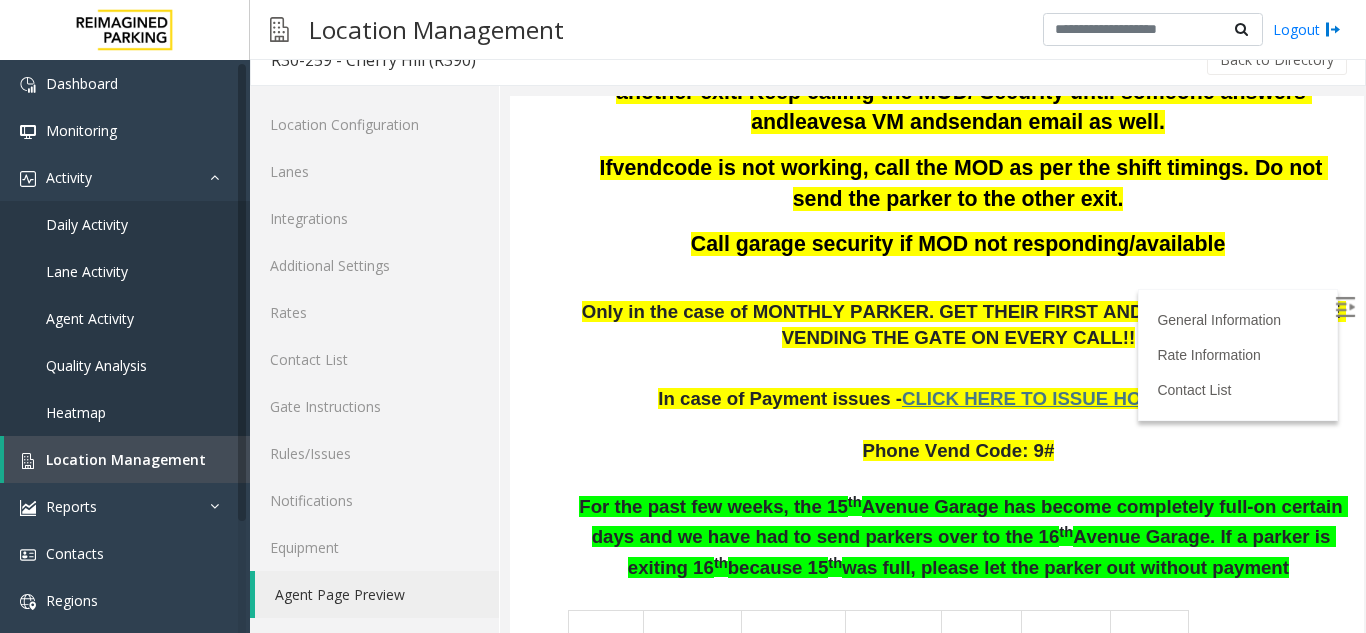 click at bounding box center (1345, 307) 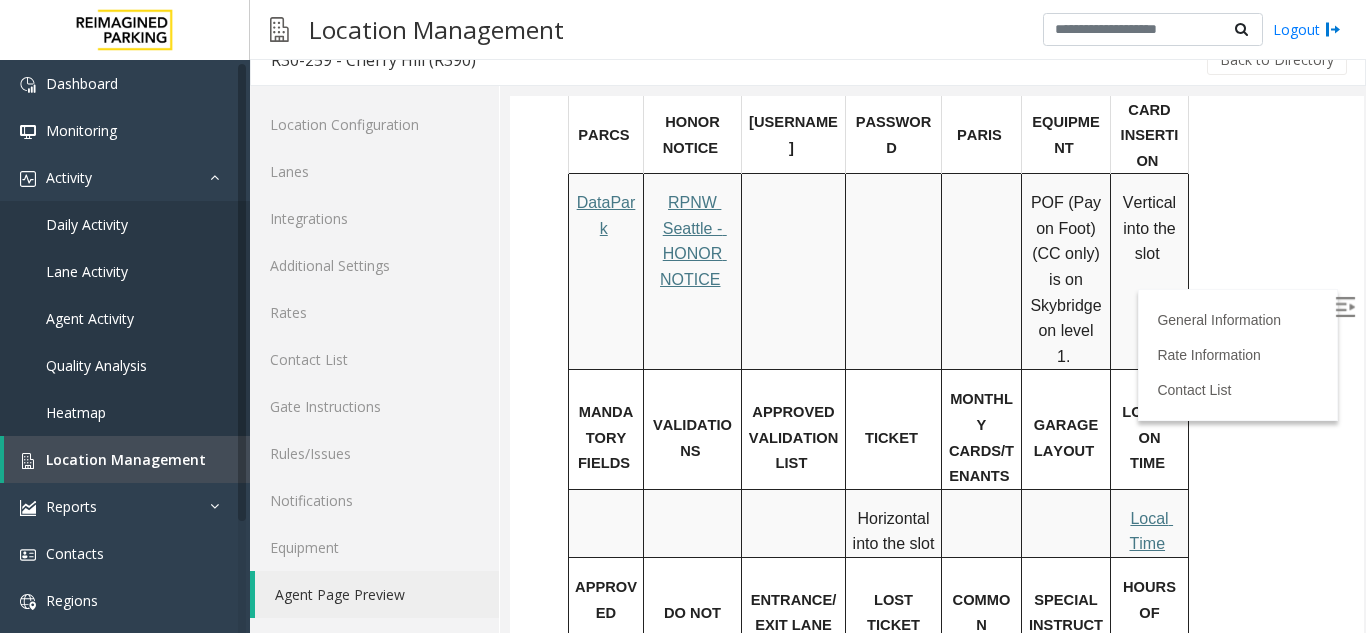 scroll, scrollTop: 1100, scrollLeft: 0, axis: vertical 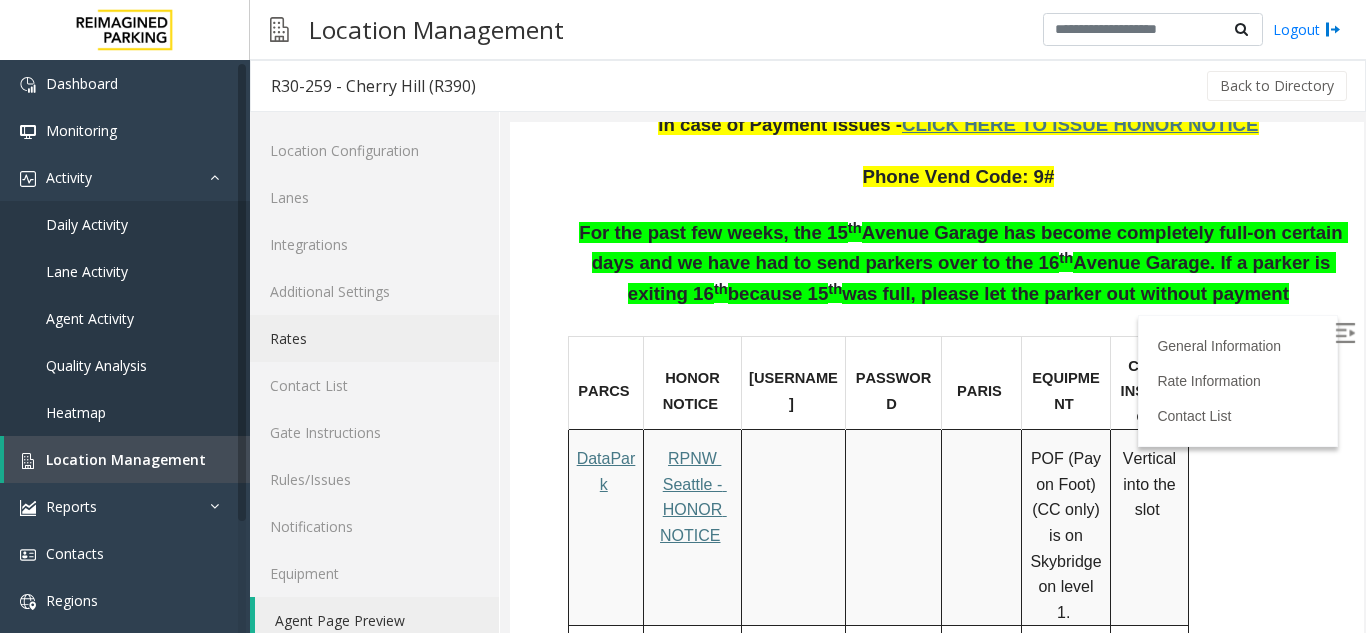 click on "Rates" 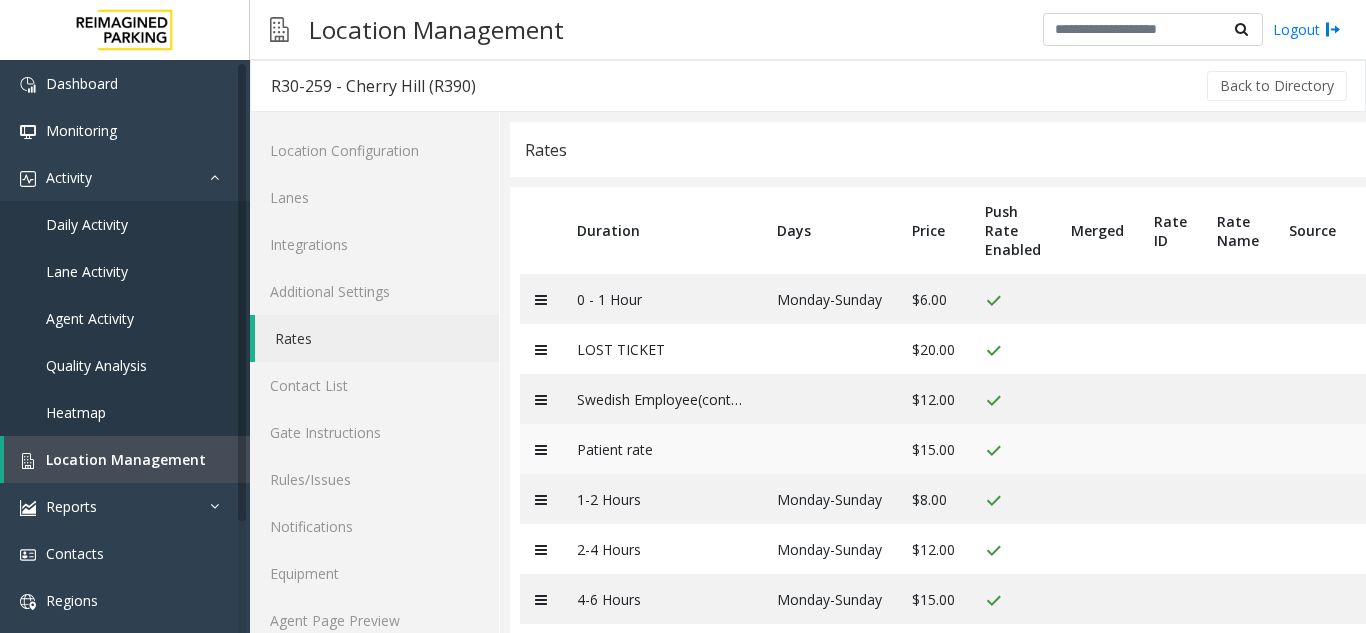 scroll, scrollTop: 96, scrollLeft: 0, axis: vertical 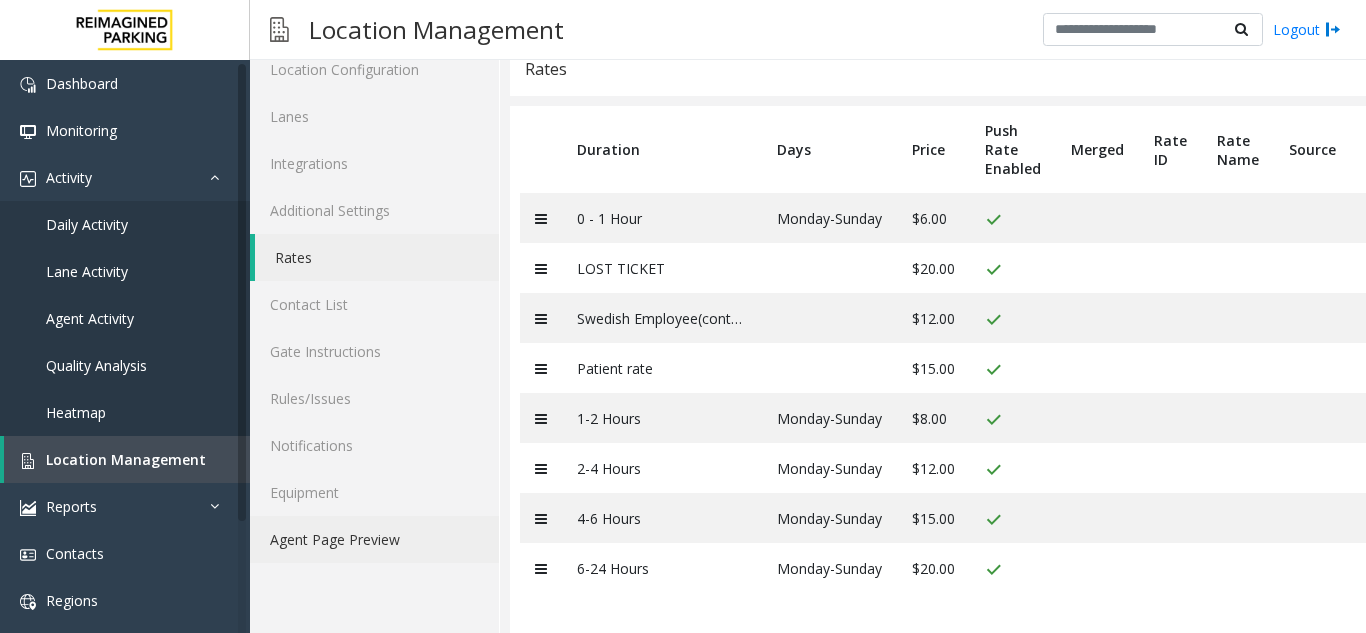 click on "Agent Page Preview" 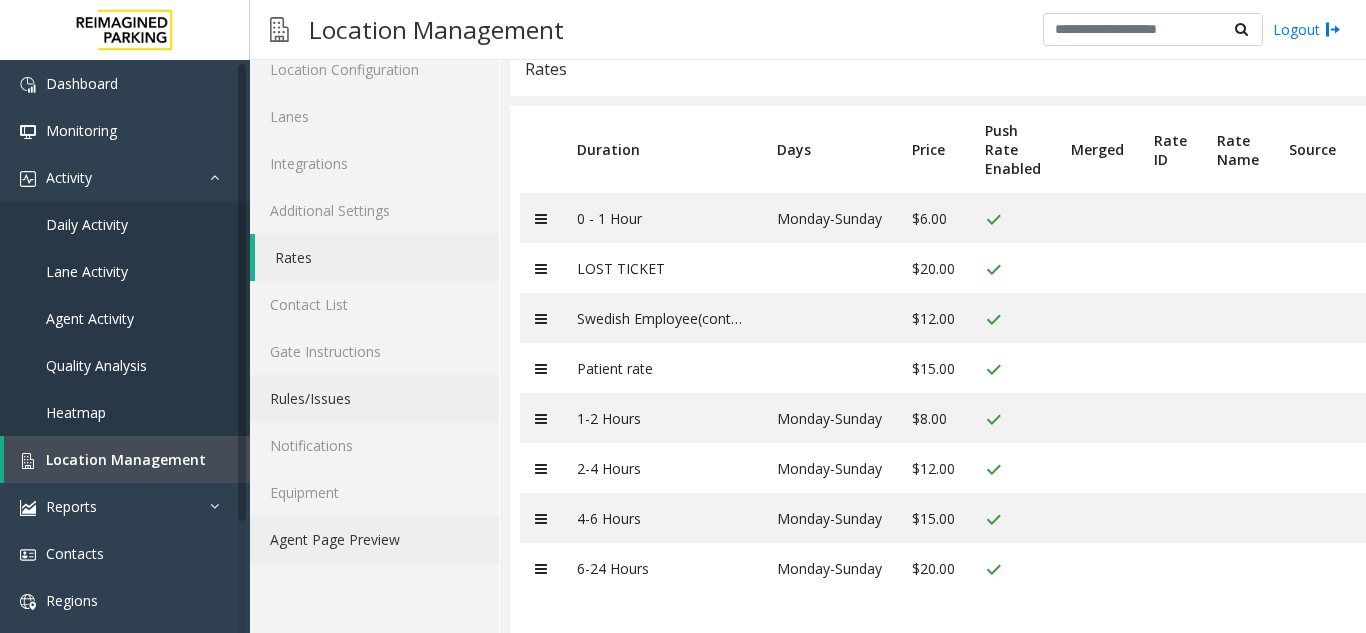 scroll, scrollTop: 26, scrollLeft: 0, axis: vertical 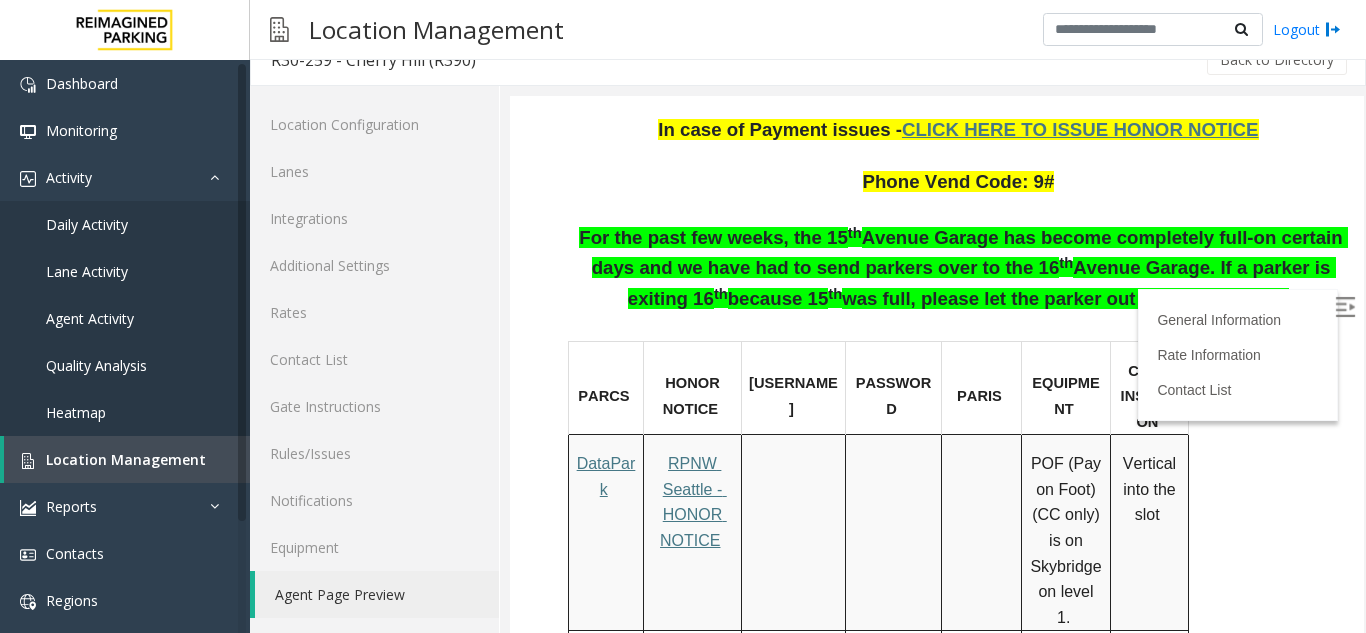 click at bounding box center [1345, 307] 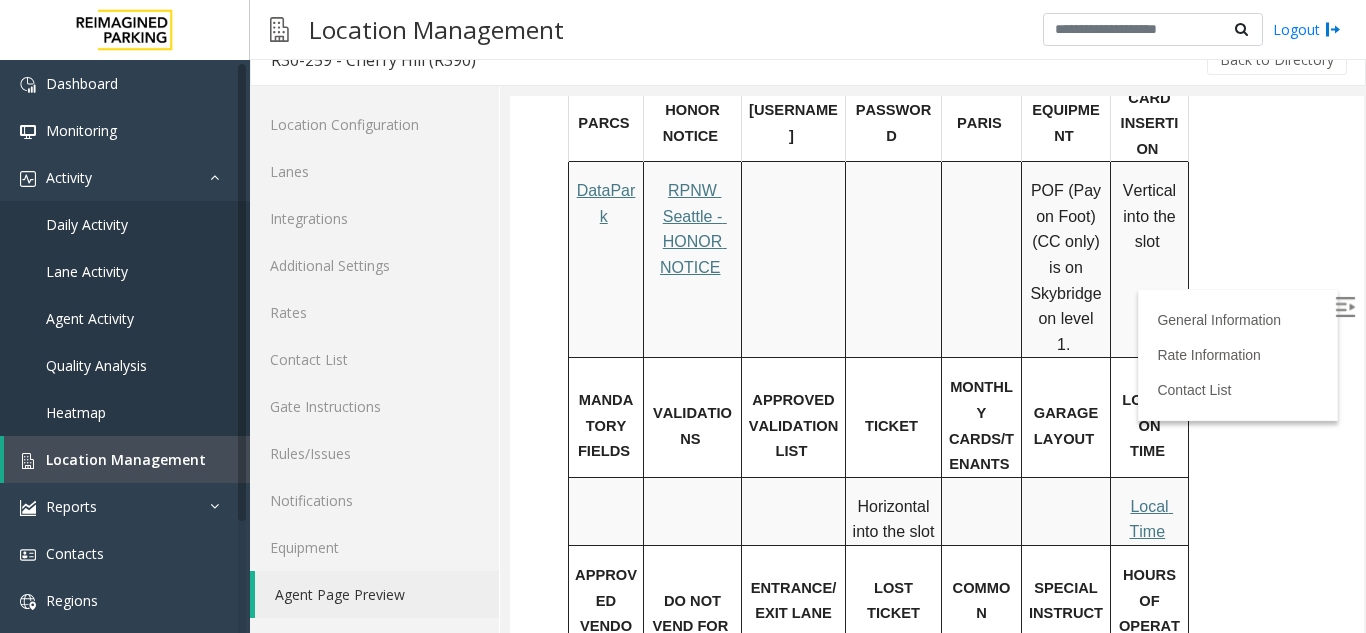 scroll, scrollTop: 1200, scrollLeft: 0, axis: vertical 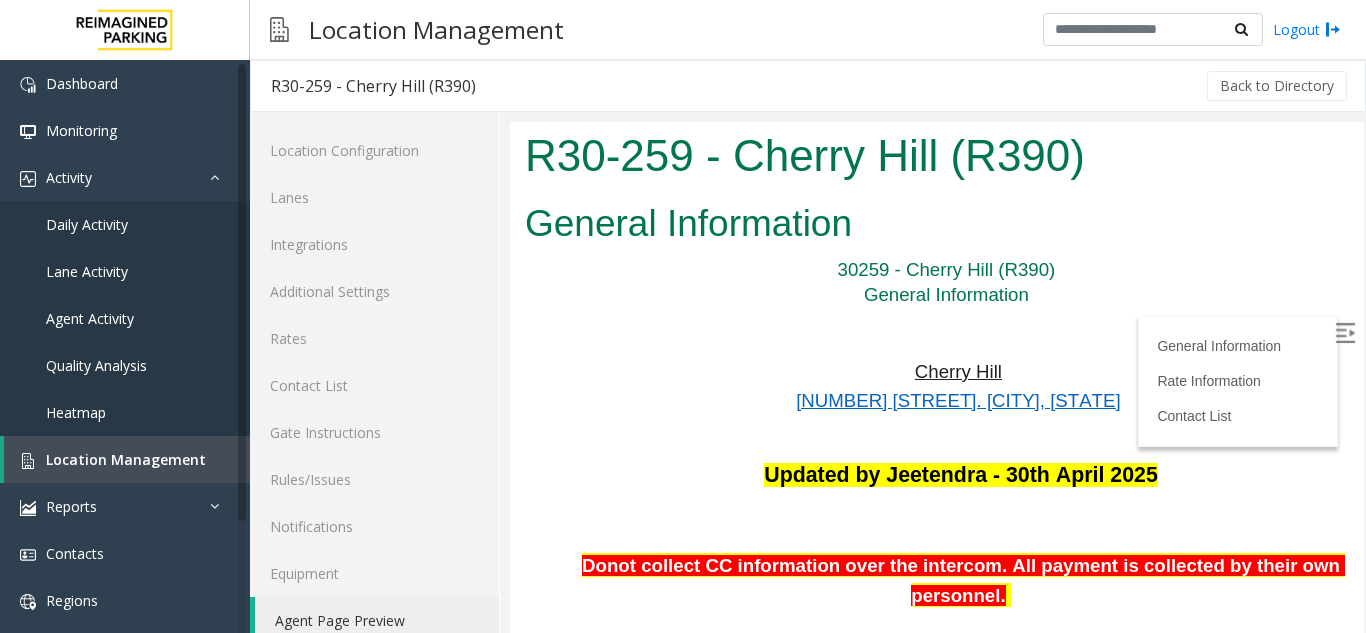 drag, startPoint x: 1340, startPoint y: 149, endPoint x: 1847, endPoint y: 240, distance: 515.1019 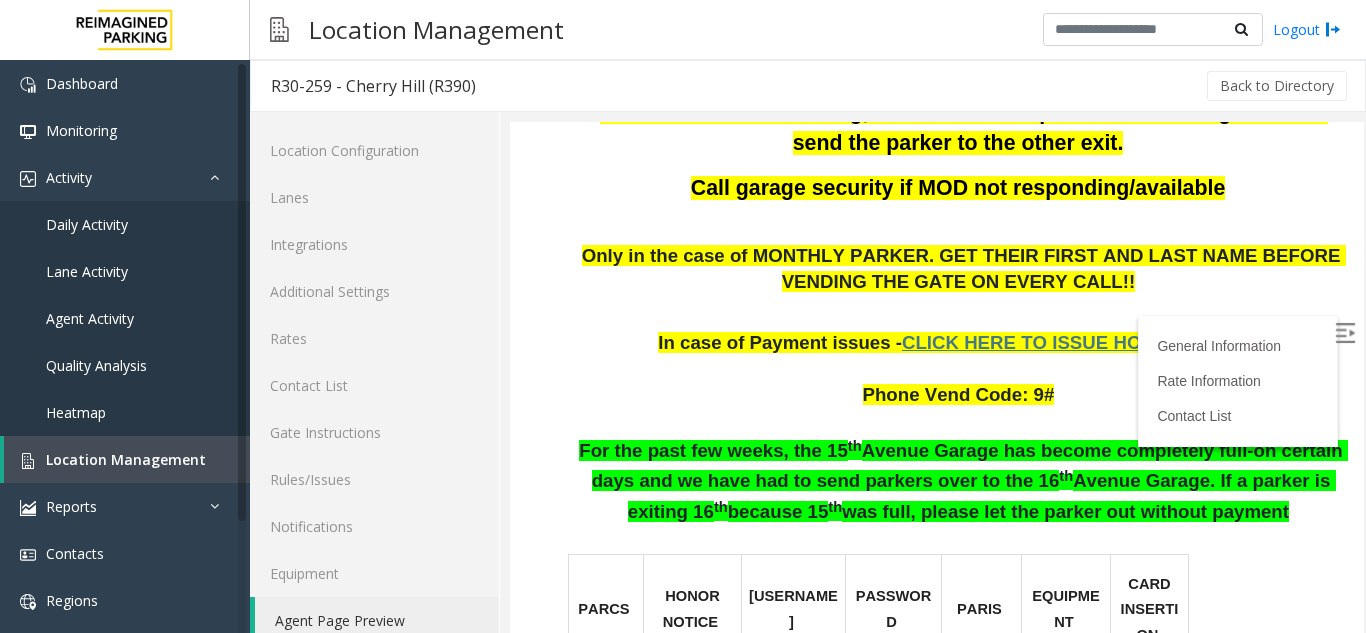 scroll, scrollTop: 700, scrollLeft: 0, axis: vertical 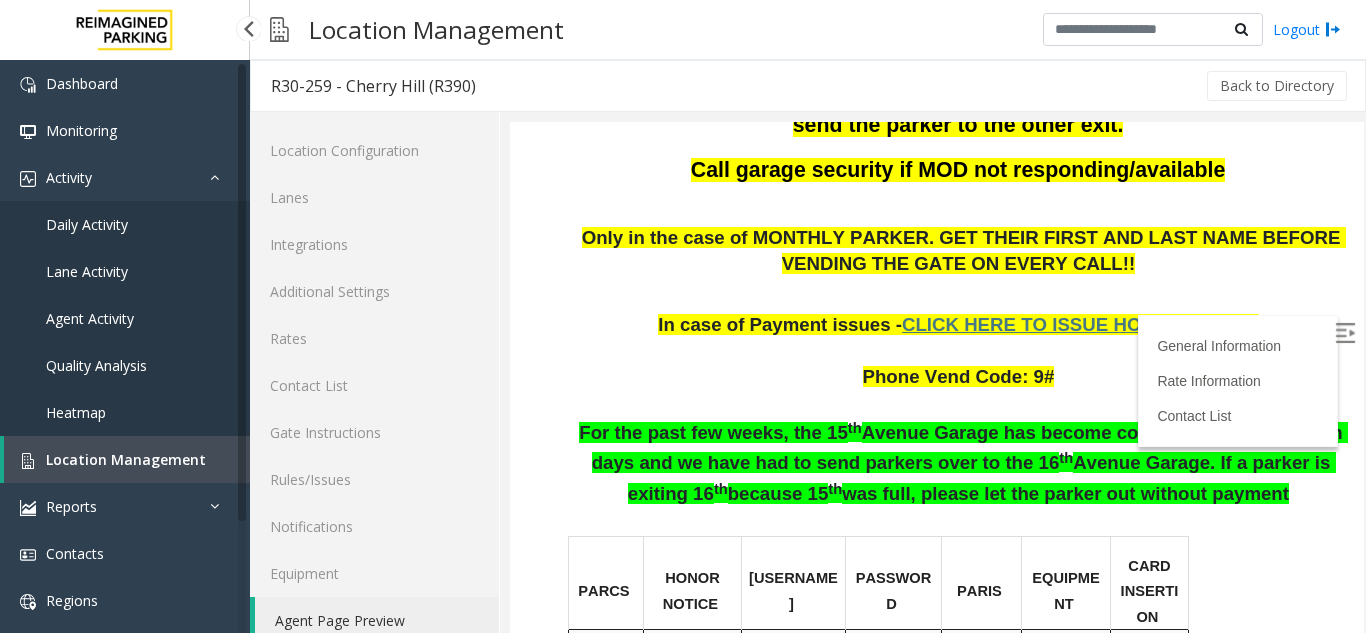 click on "Location Management" at bounding box center (126, 459) 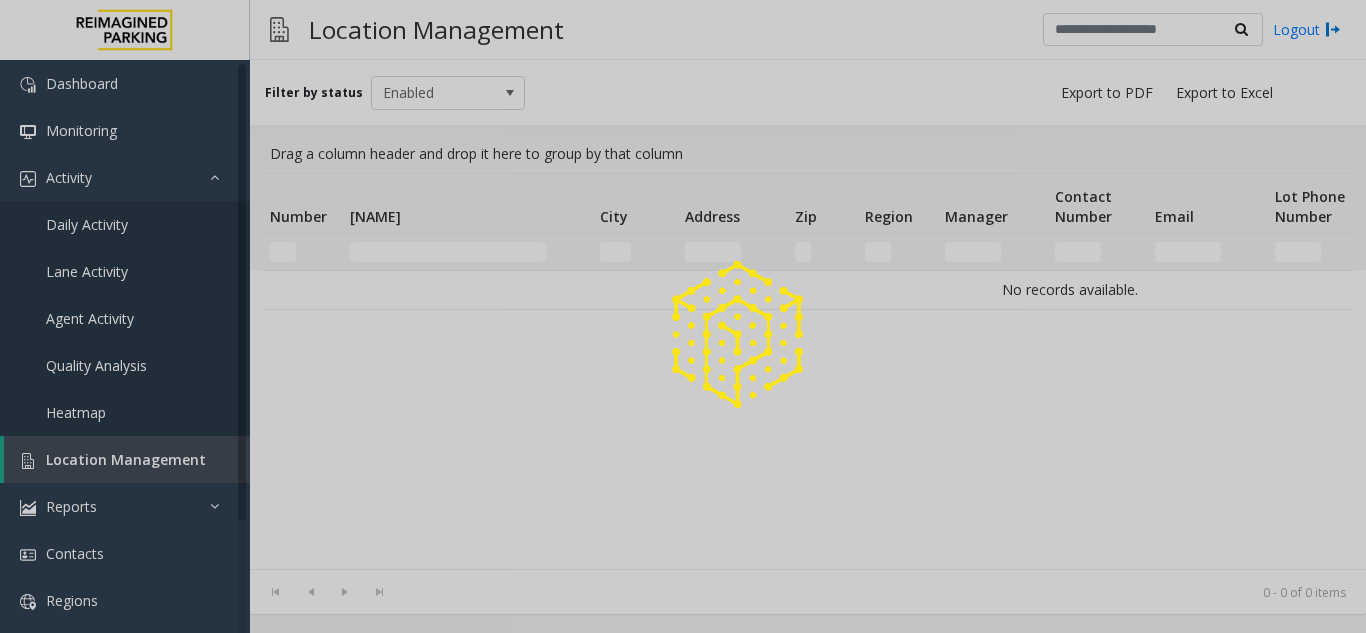 click 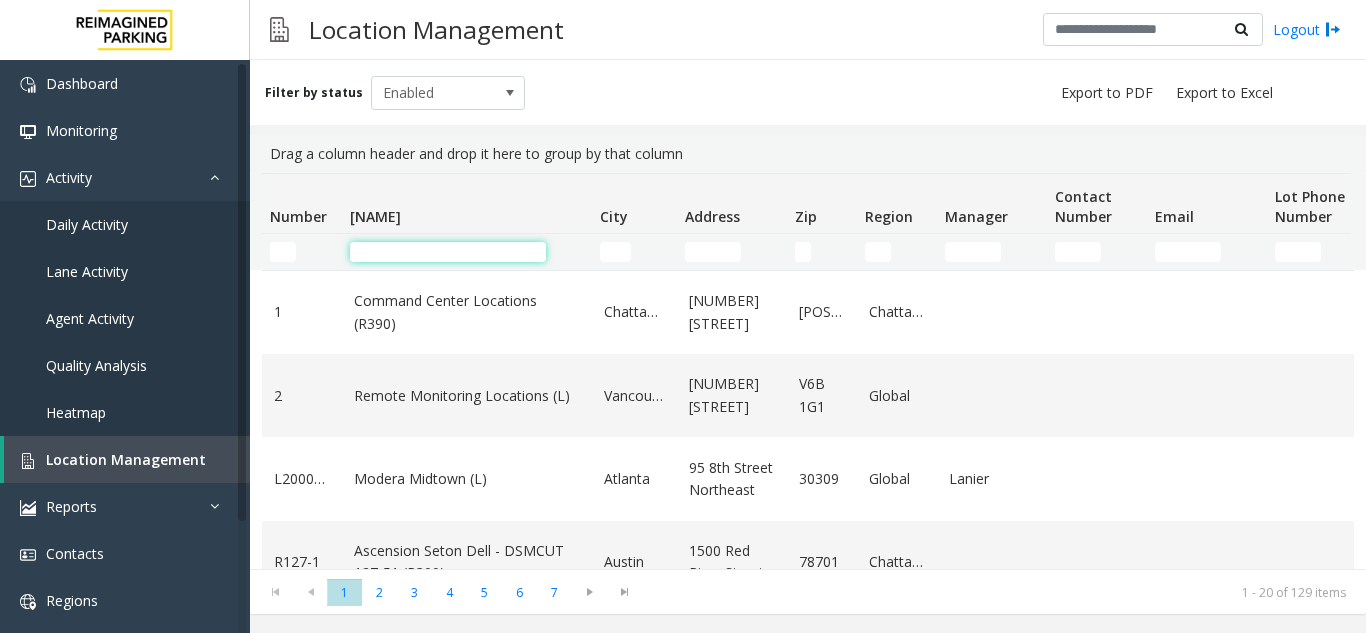 click 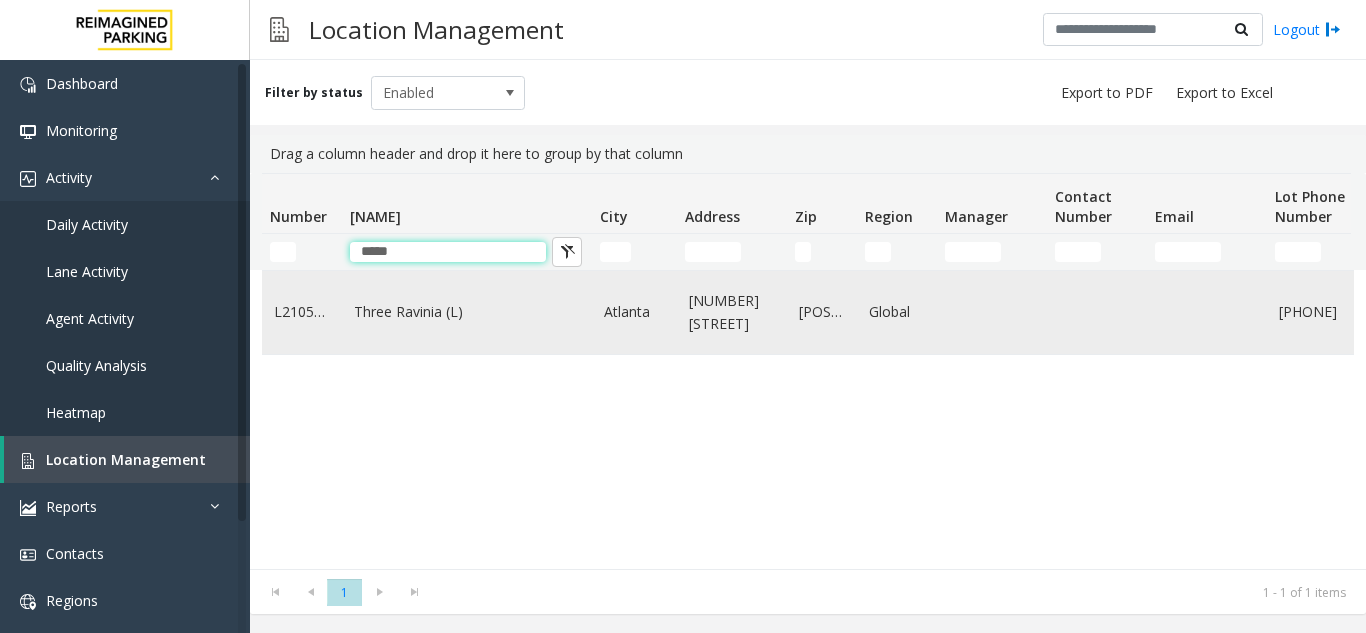 type on "*****" 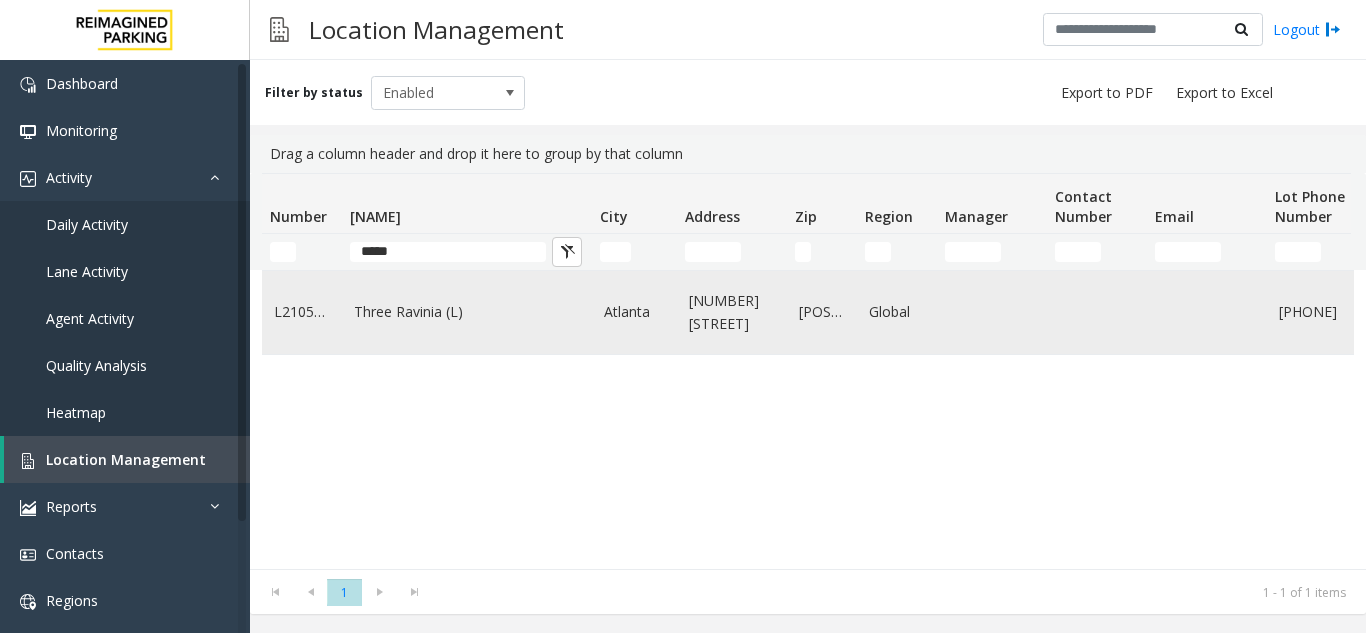 click on "Three Ravinia (L)" 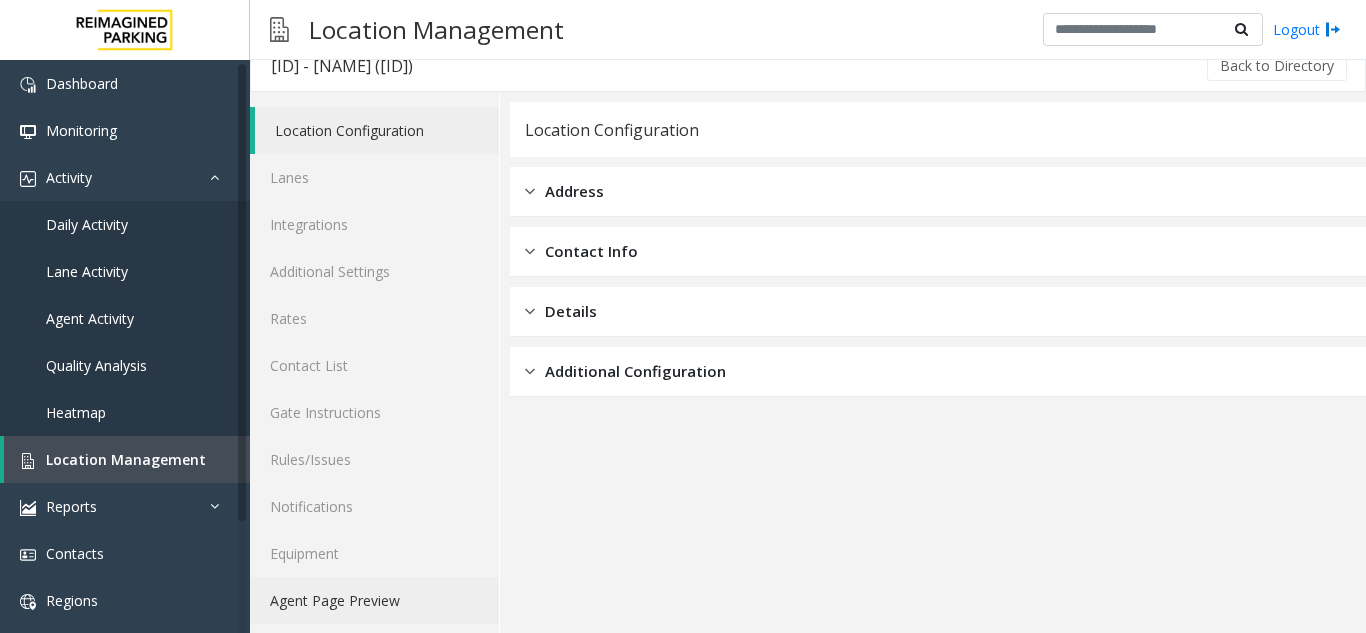 scroll, scrollTop: 26, scrollLeft: 0, axis: vertical 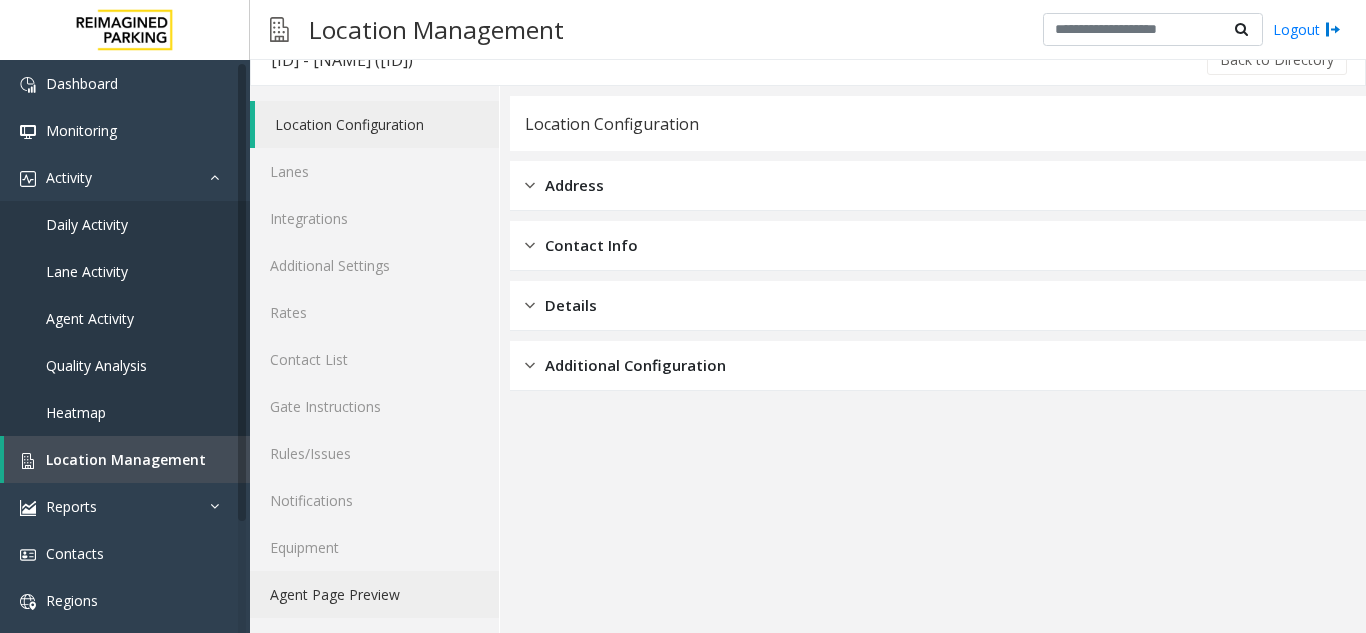 click on "Agent Page Preview" 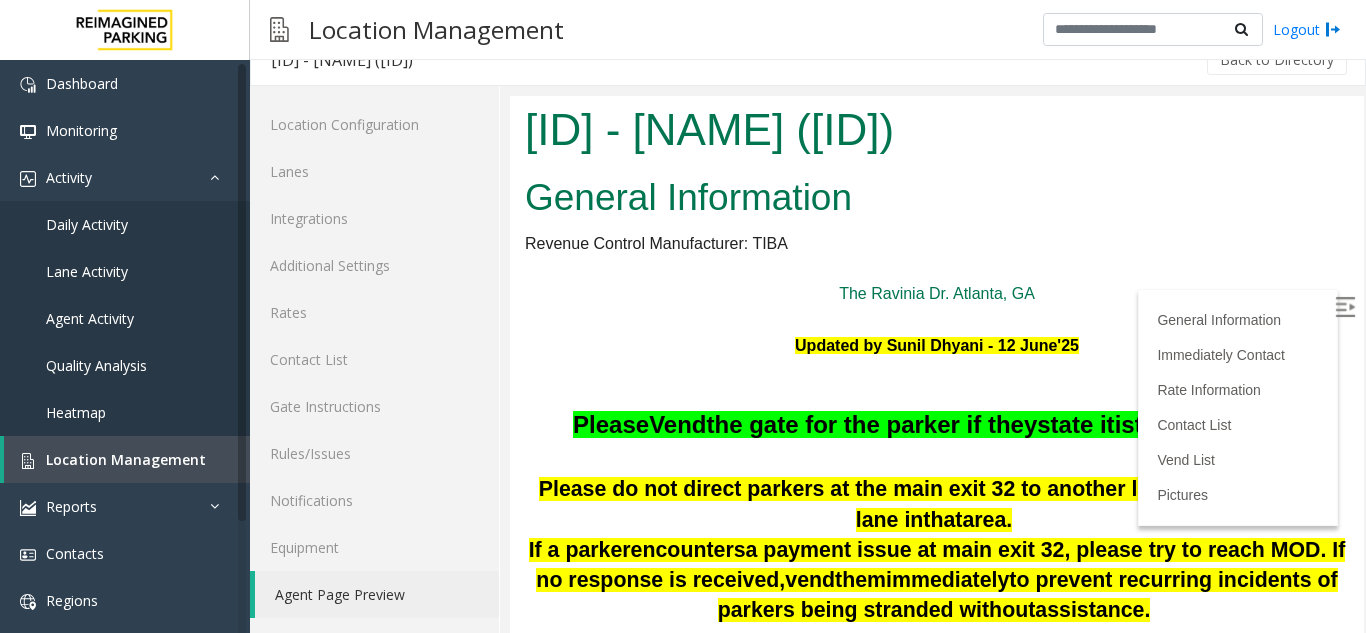 scroll, scrollTop: 500, scrollLeft: 0, axis: vertical 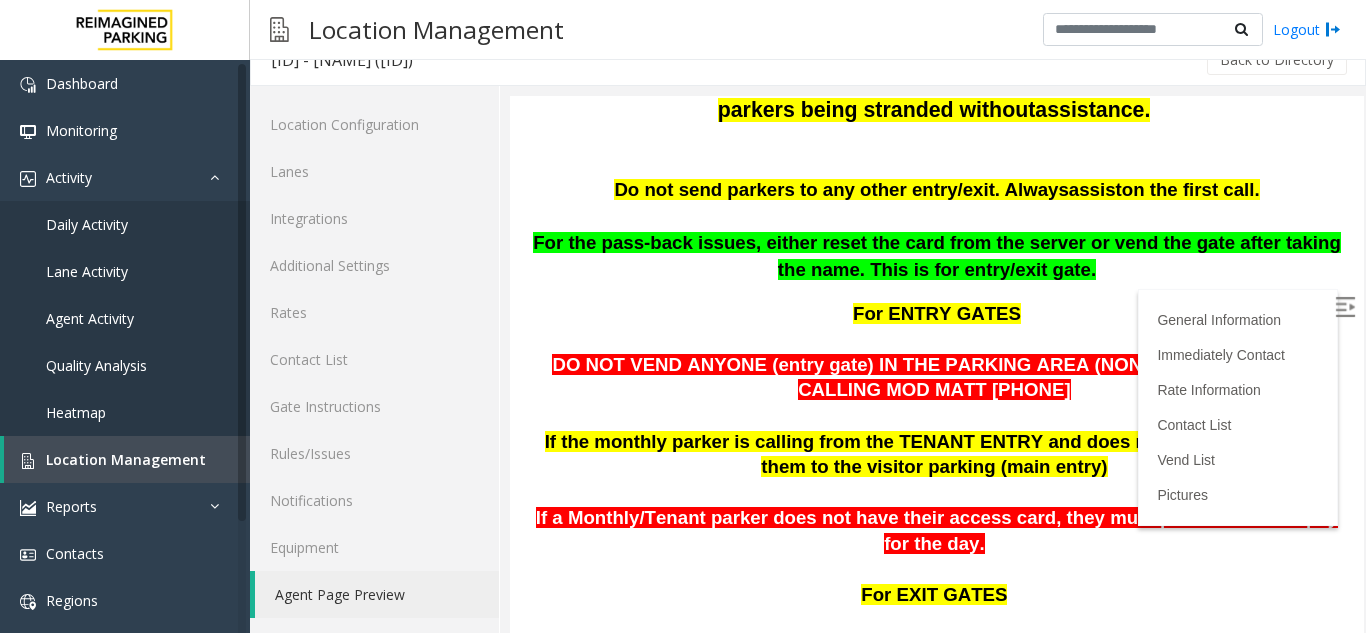 click at bounding box center (1345, 307) 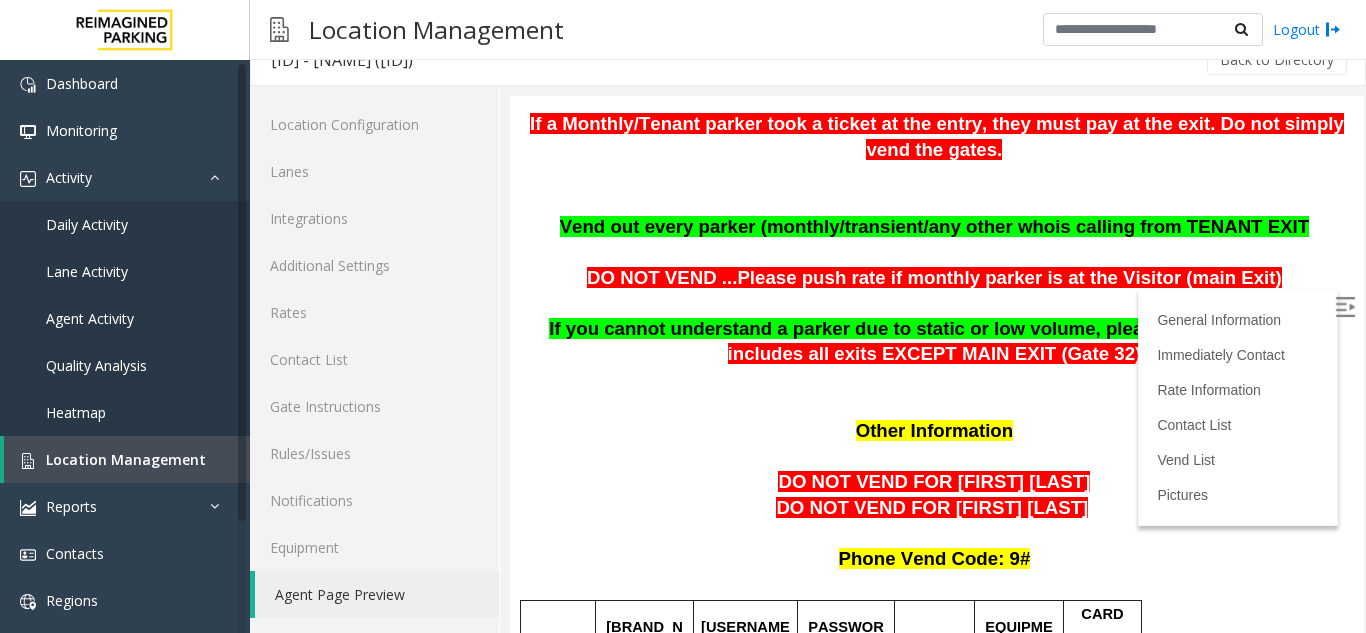 scroll, scrollTop: 1100, scrollLeft: 0, axis: vertical 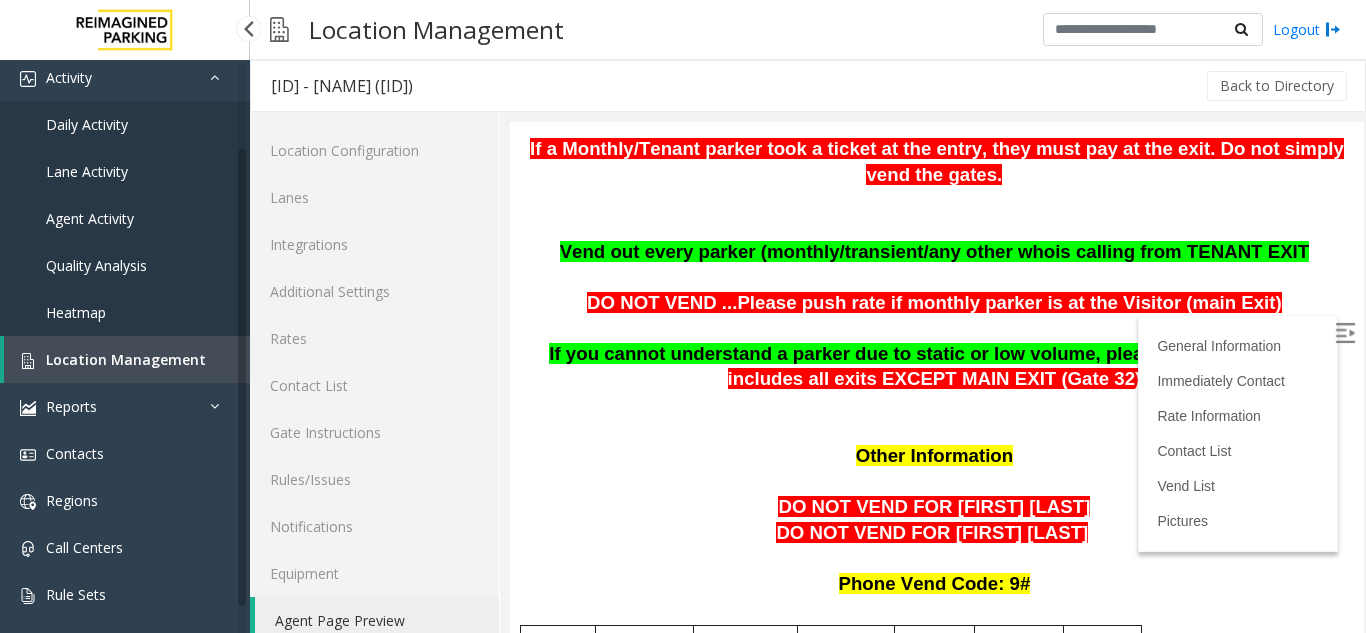 click on "Location Management" at bounding box center [126, 359] 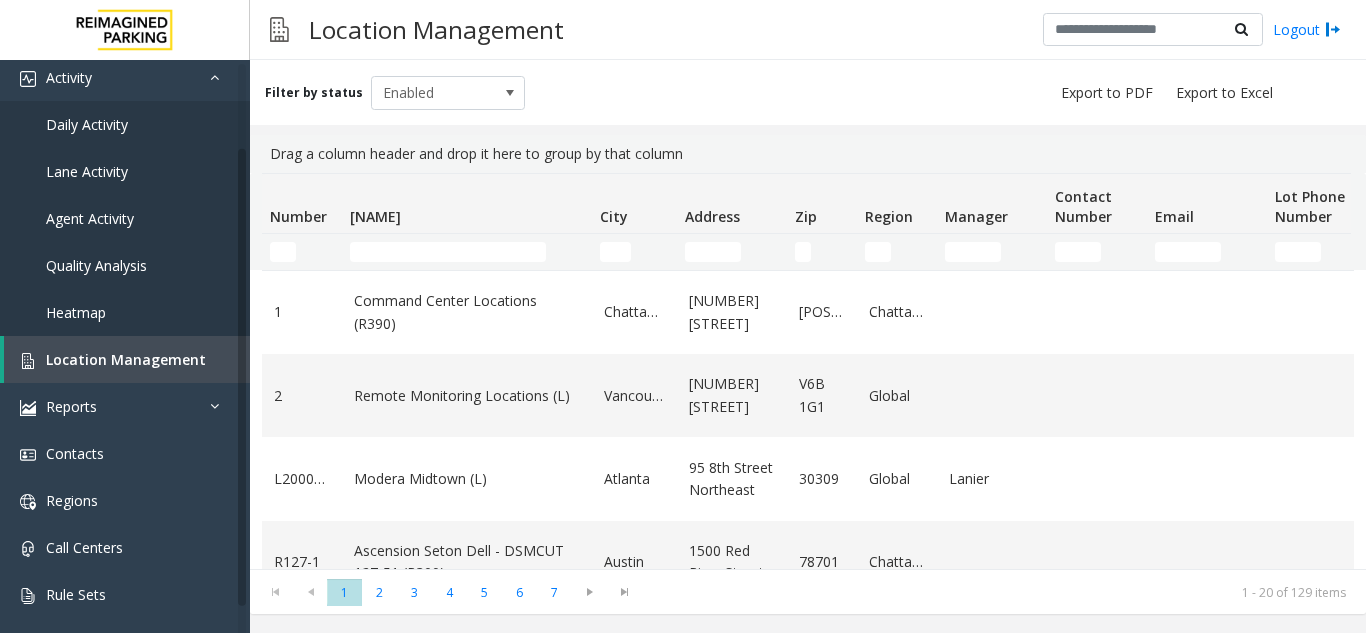 click 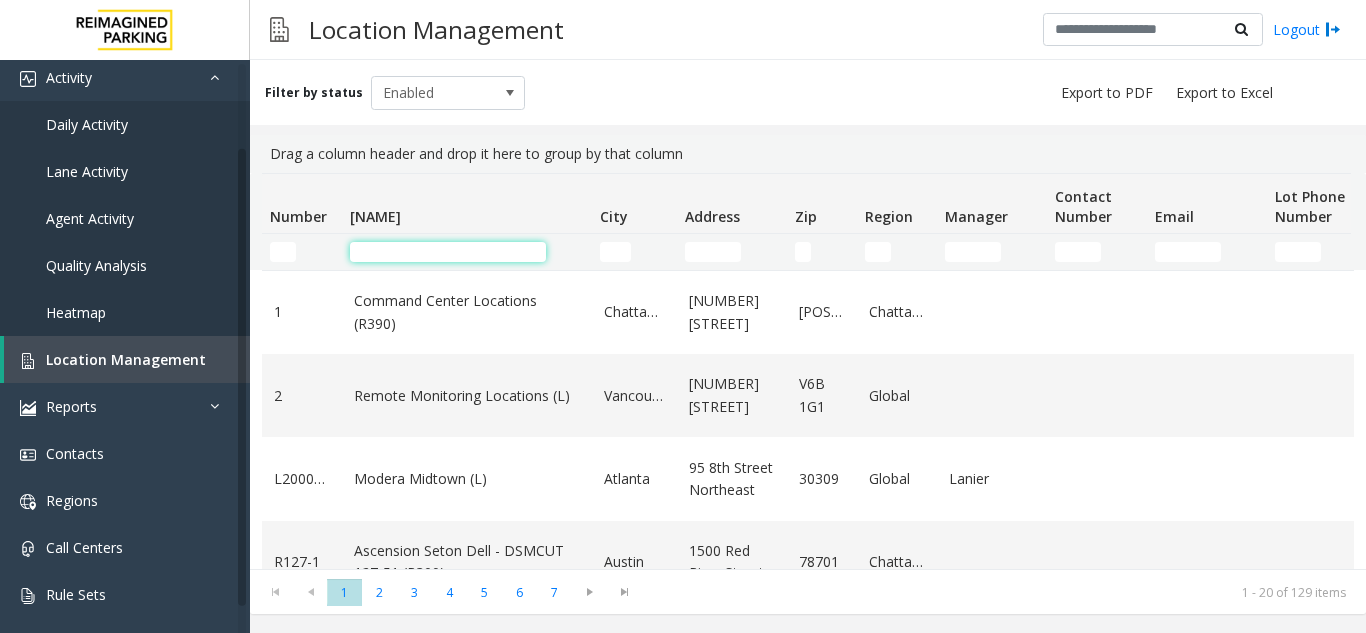 click 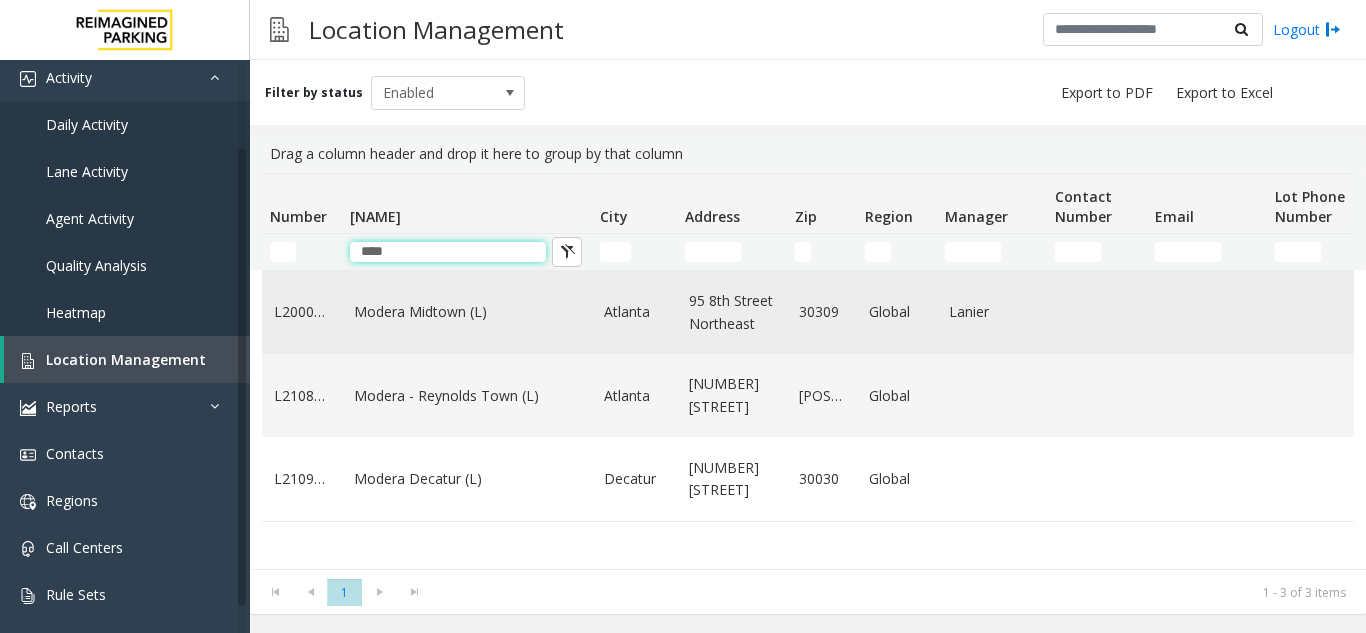 type on "****" 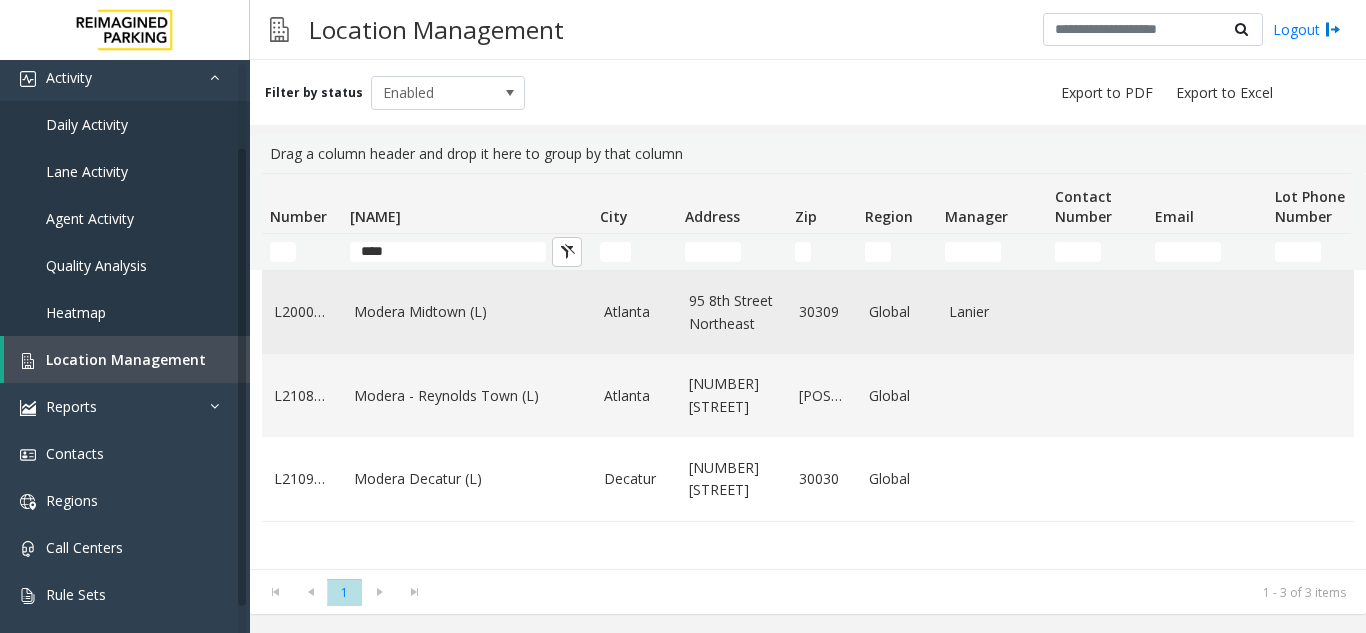 click on "[LOCATION] (L)" 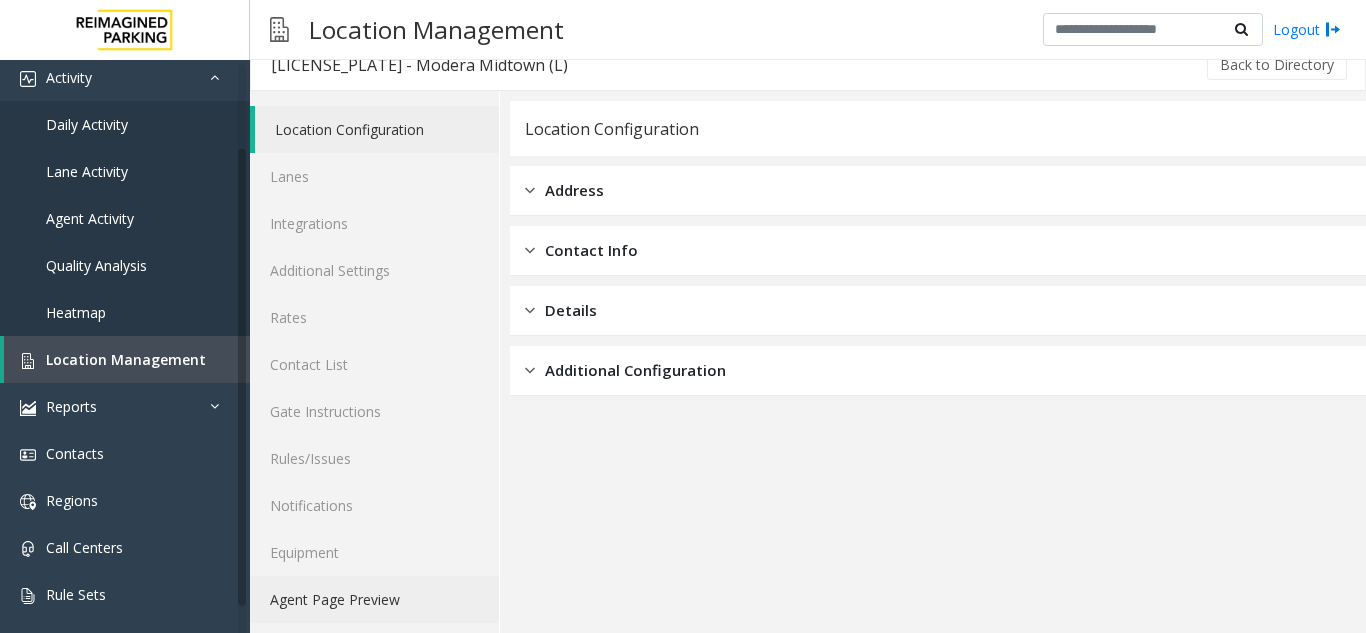 scroll, scrollTop: 26, scrollLeft: 0, axis: vertical 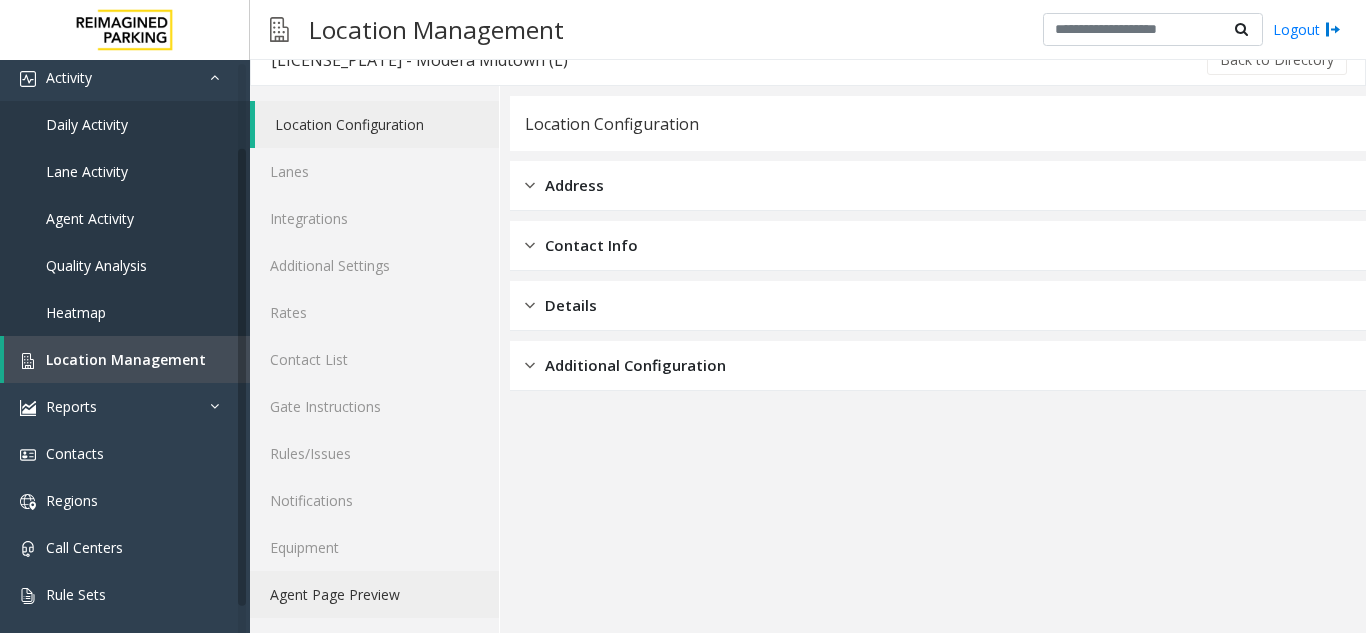 click on "Agent Page Preview" 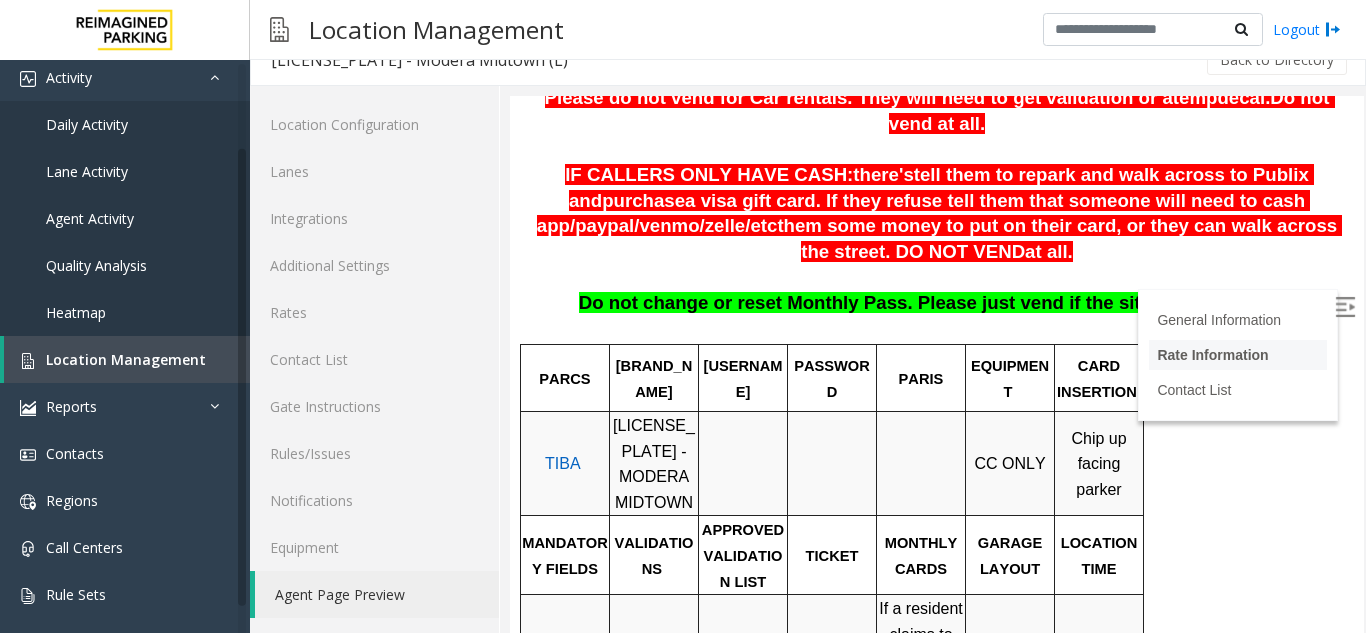 click on "Rate Information" at bounding box center (1212, 355) 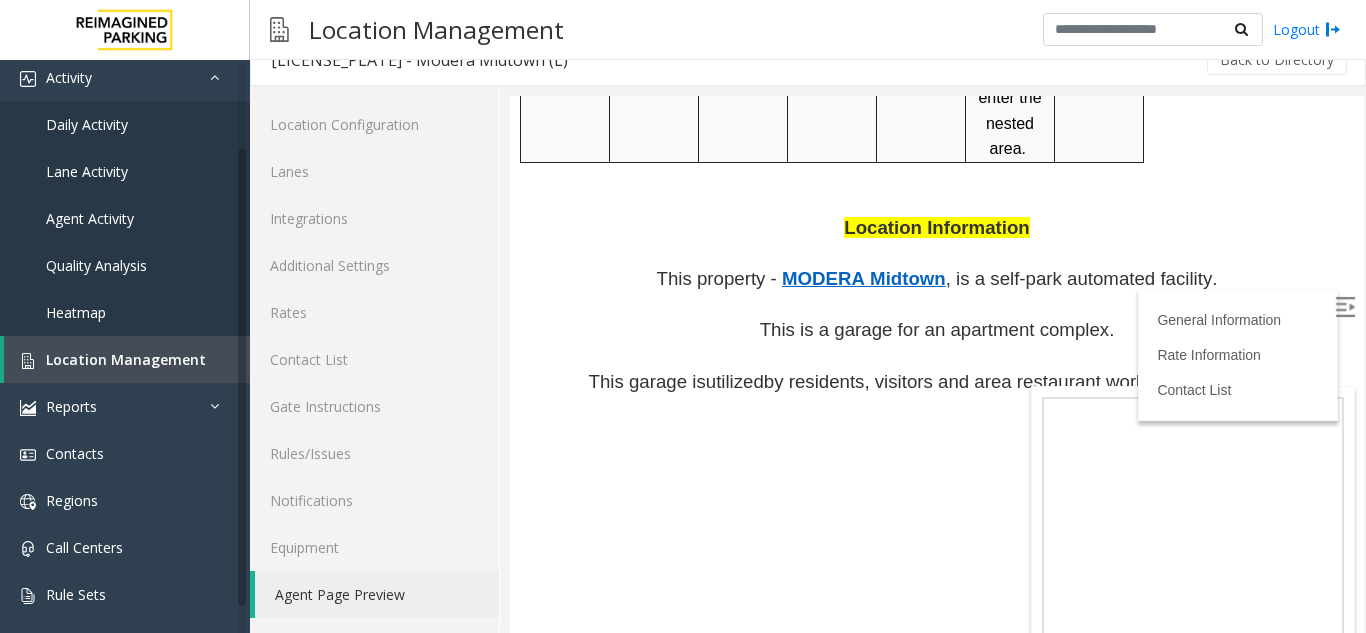 scroll, scrollTop: 1748, scrollLeft: 0, axis: vertical 